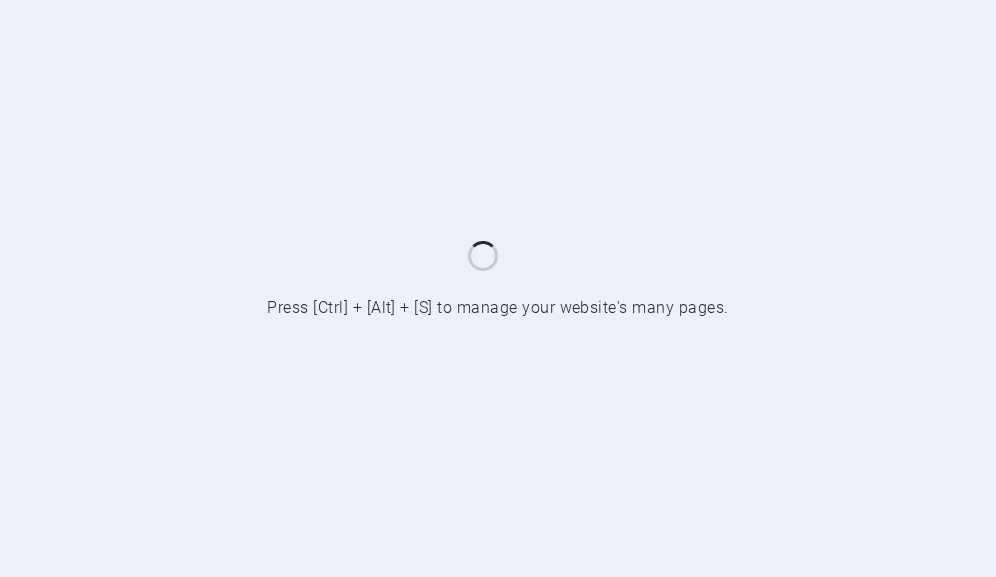 scroll, scrollTop: 0, scrollLeft: 0, axis: both 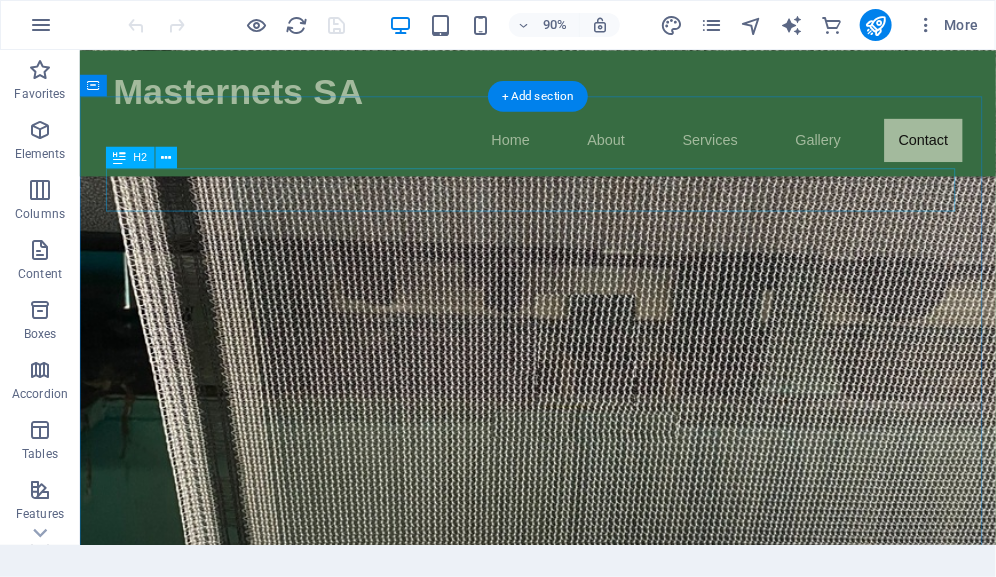 click on "Contact Us for Inquiries" at bounding box center (588, 2718) 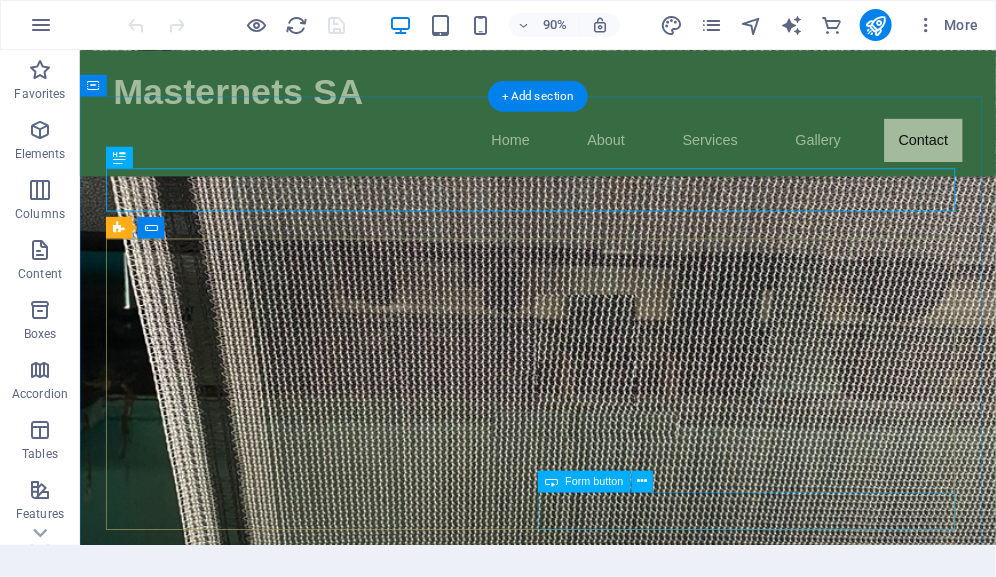 click on "Submit Inquiry" at bounding box center [828, 3086] 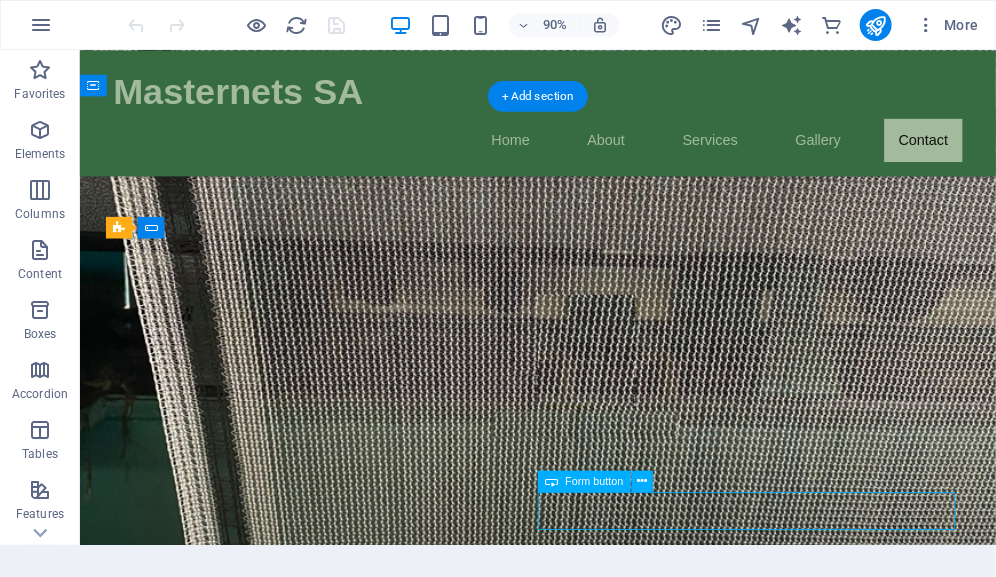 click on "Submit Inquiry" at bounding box center [828, 3086] 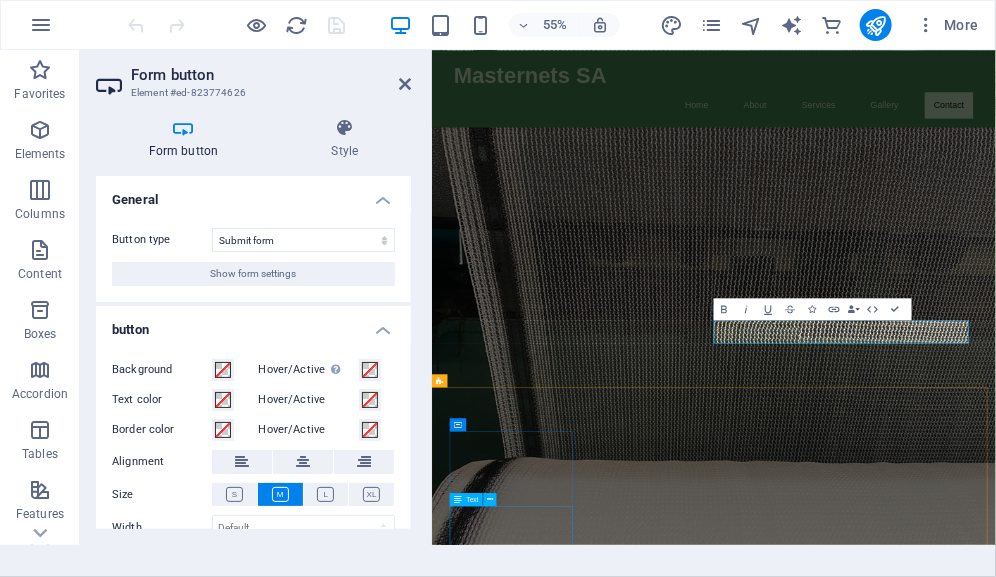 scroll, scrollTop: 4727, scrollLeft: 0, axis: vertical 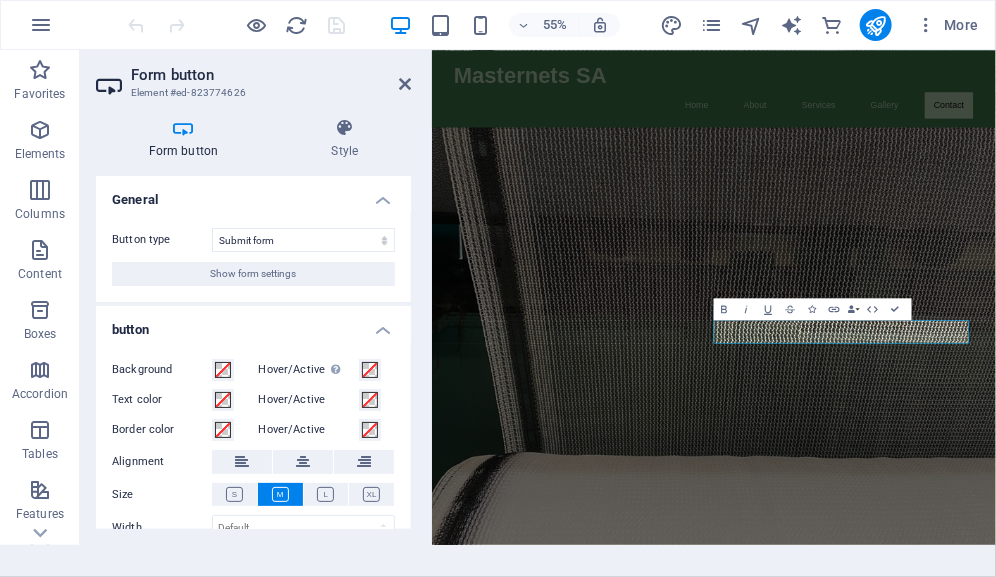 drag, startPoint x: 407, startPoint y: 279, endPoint x: 408, endPoint y: 303, distance: 24.020824 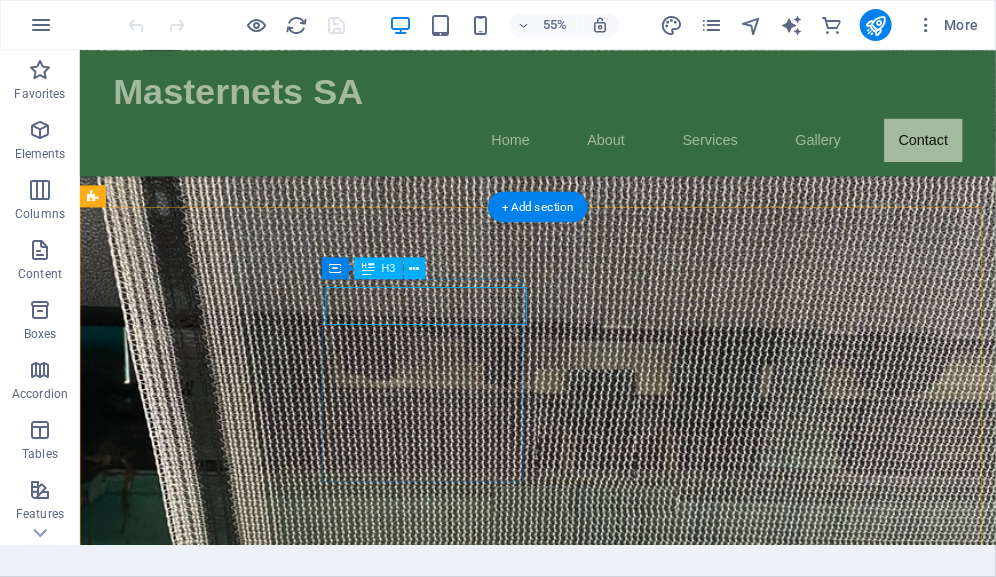 scroll, scrollTop: 5157, scrollLeft: 0, axis: vertical 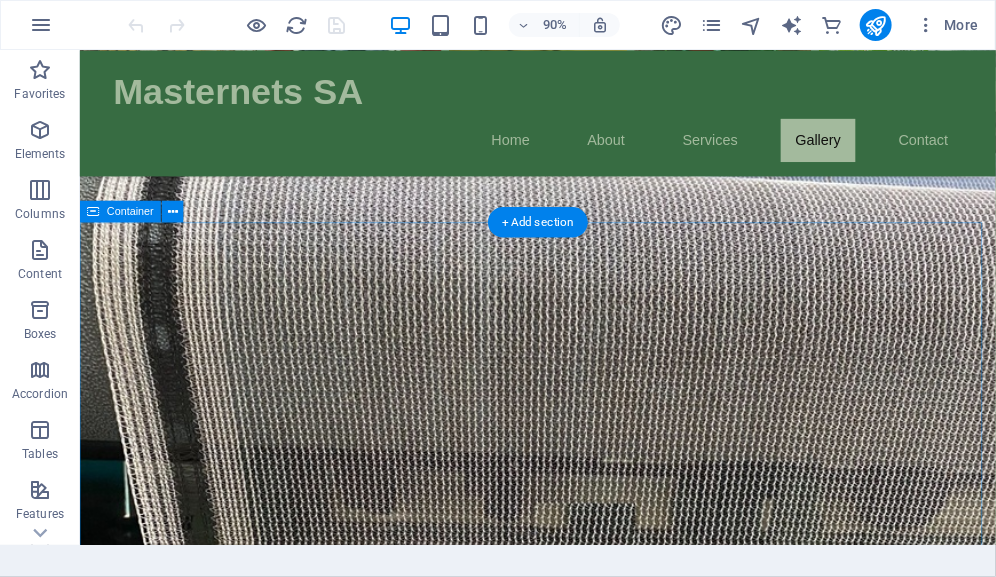 click on "Contact Us for Inquiries   I have read and understand the privacy policy. Unreadable? Load new Submit Inquiry" at bounding box center [588, 3132] 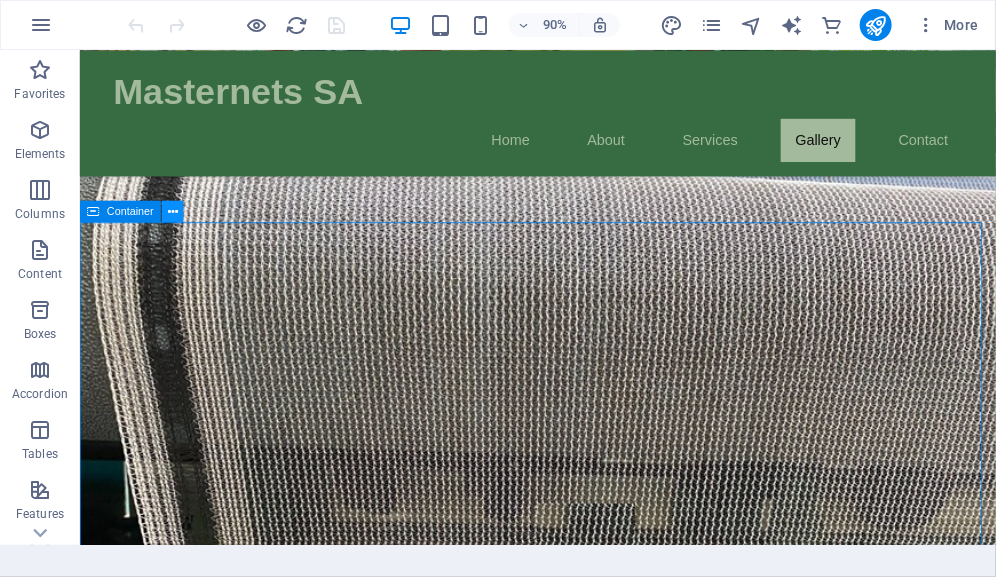 click at bounding box center (173, 211) 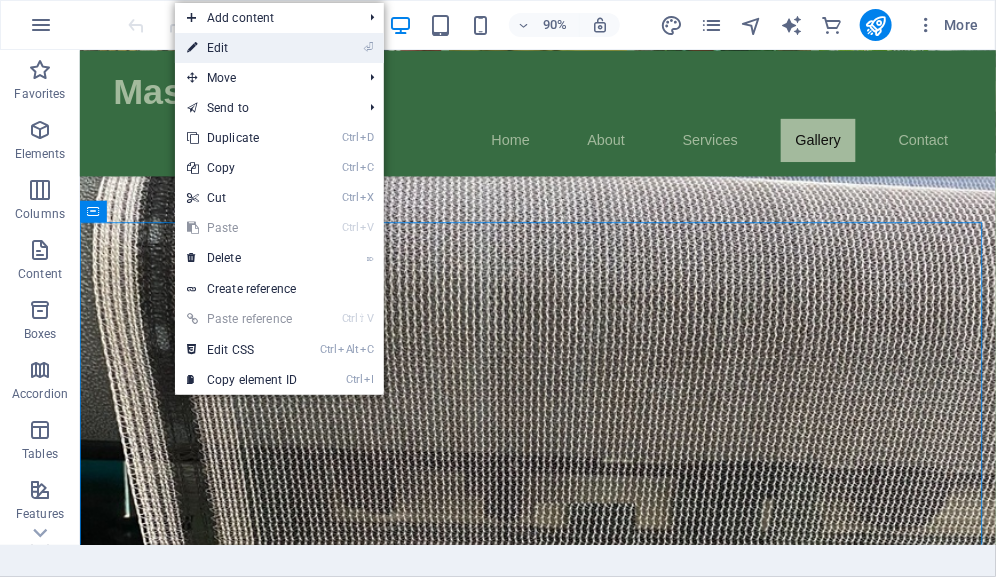 click on "⏎  Edit" at bounding box center [242, 48] 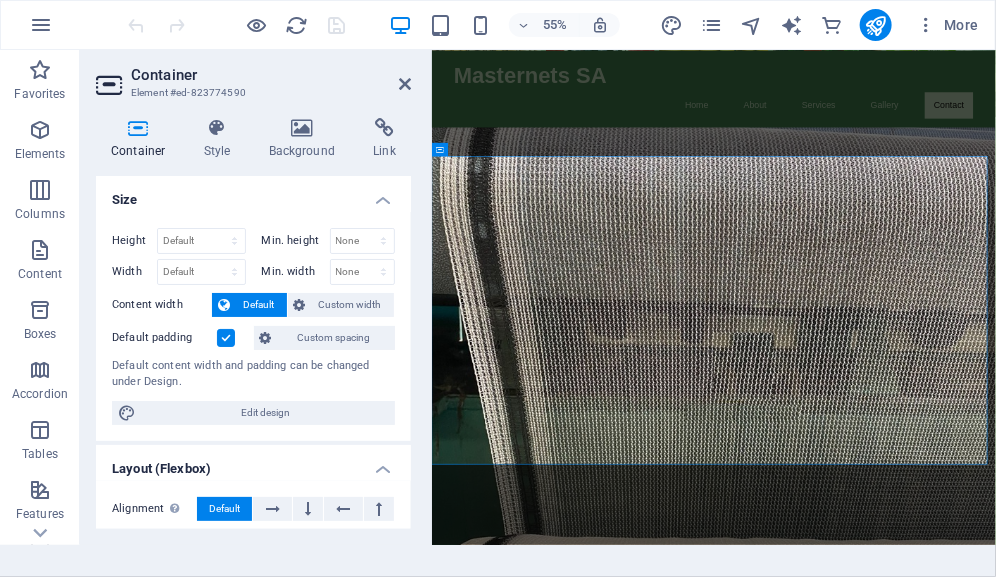 scroll, scrollTop: 4587, scrollLeft: 0, axis: vertical 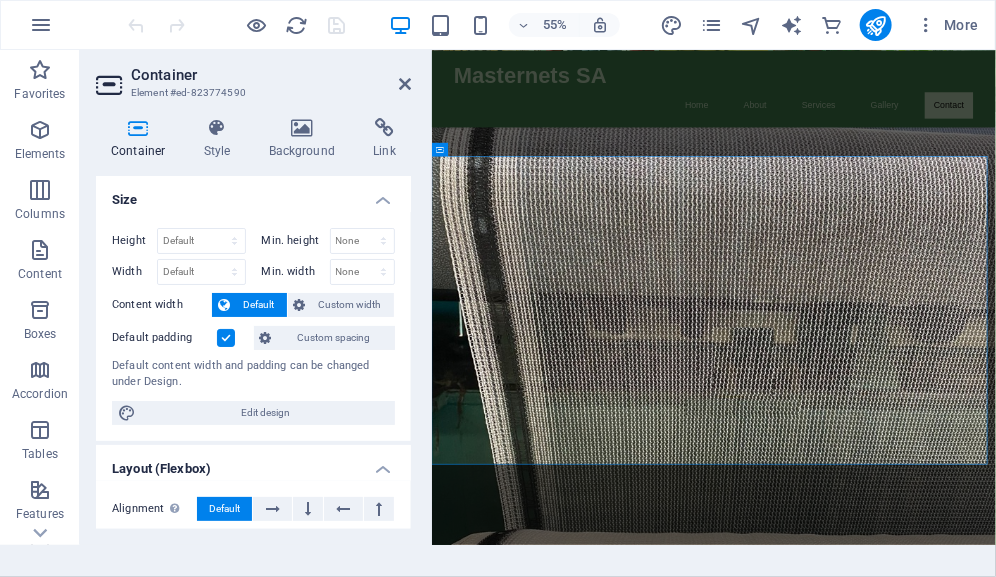 drag, startPoint x: 407, startPoint y: 290, endPoint x: 405, endPoint y: 368, distance: 78.025635 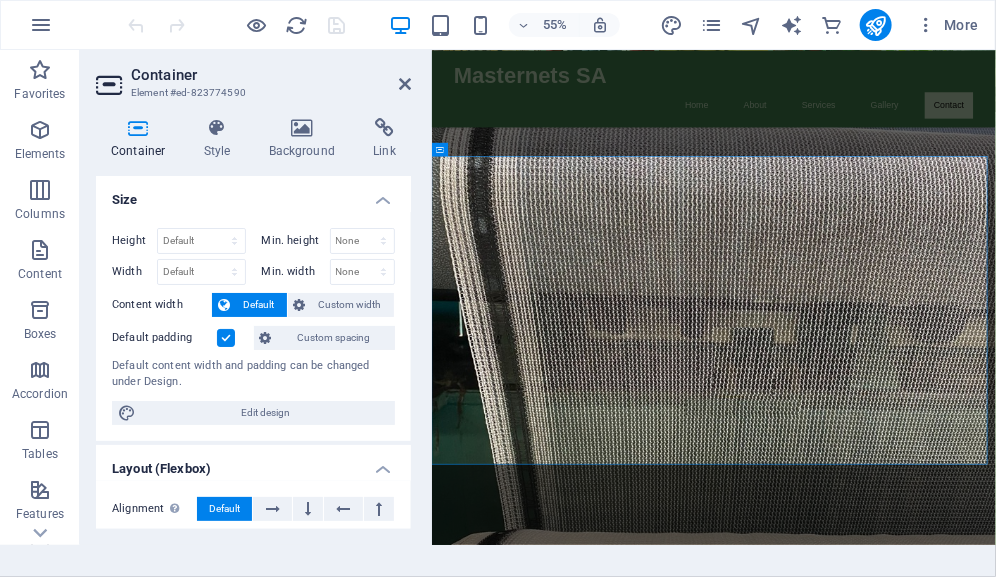 click on "Height Default px rem % vh vw Min. height None px rem % vh vw Width Default px rem % em vh vw Min. width None px rem % vh vw Content width Default Custom width Width Default px rem % em vh vw Min. width None px rem % vh vw Default padding Custom spacing Default content width and padding can be changed under Design. Edit design" at bounding box center (253, 326) 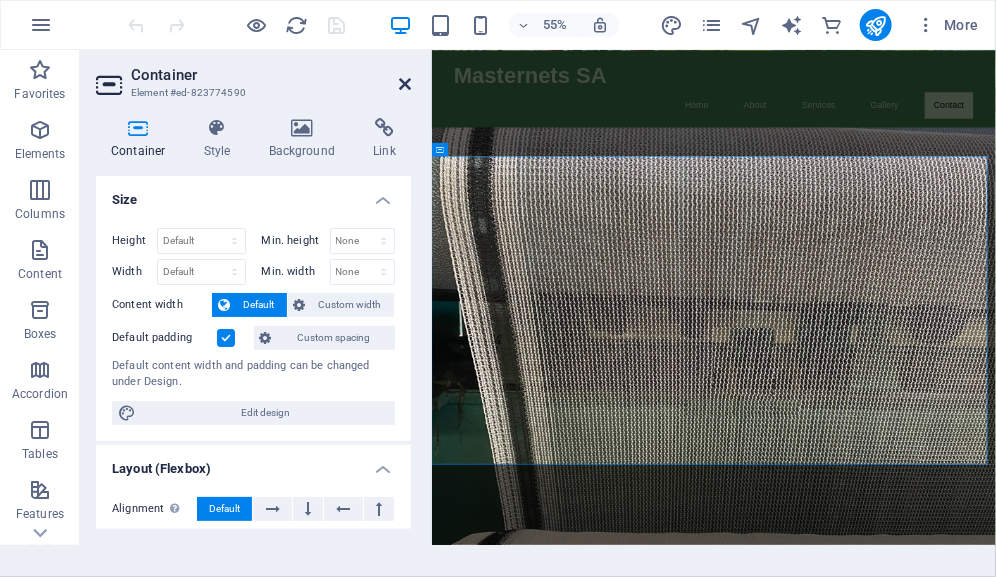 click at bounding box center (405, 84) 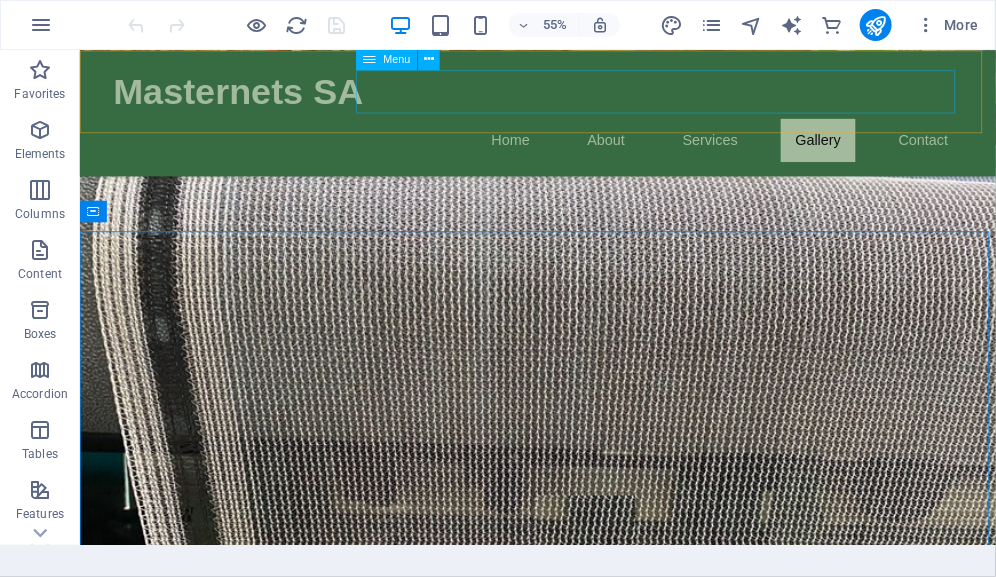 scroll, scrollTop: 4578, scrollLeft: 0, axis: vertical 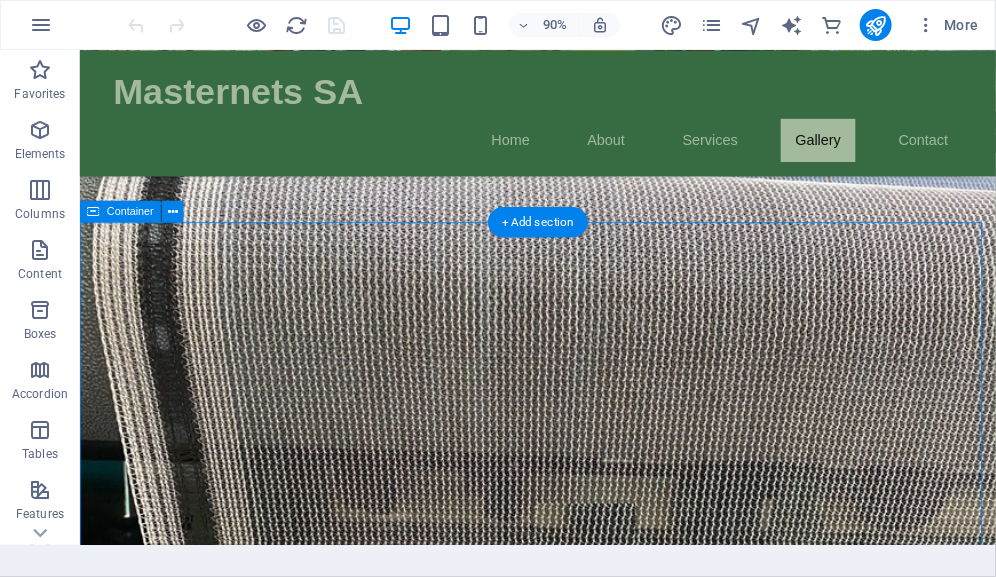 click on "Contact Us for Inquiries   I have read and understand the privacy policy. Unreadable? Load new Submit Inquiry" at bounding box center [588, 3132] 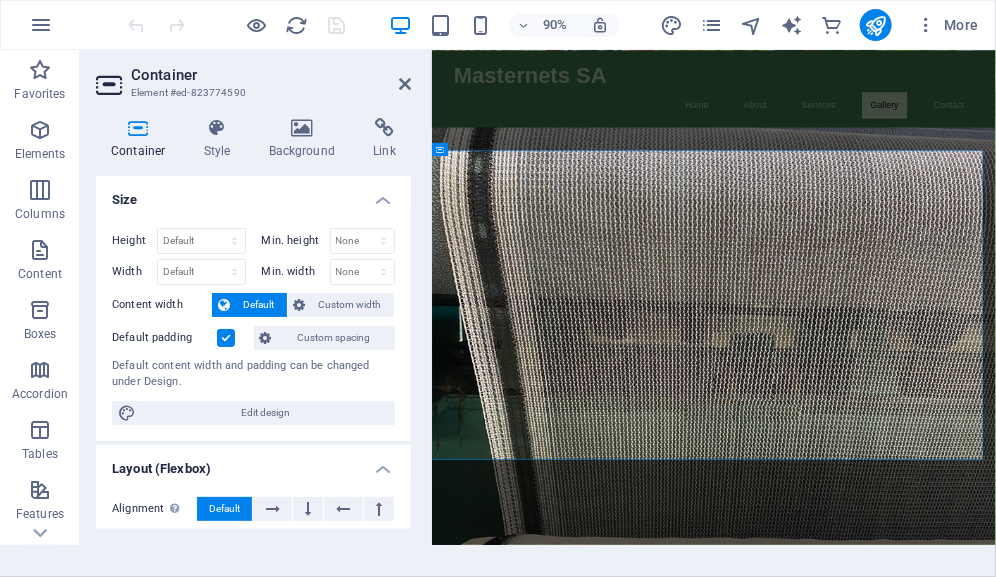scroll, scrollTop: 4587, scrollLeft: 0, axis: vertical 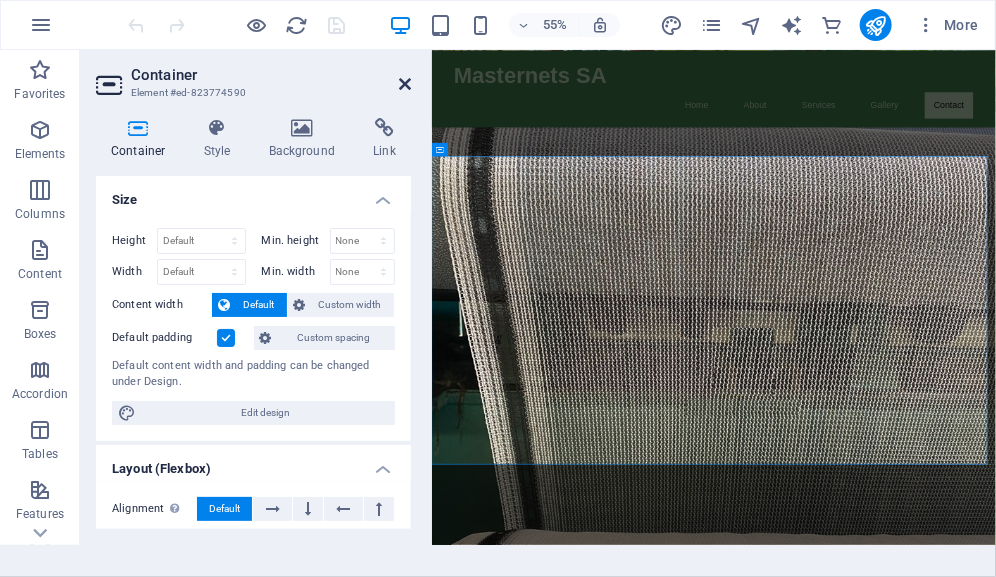 click at bounding box center (405, 84) 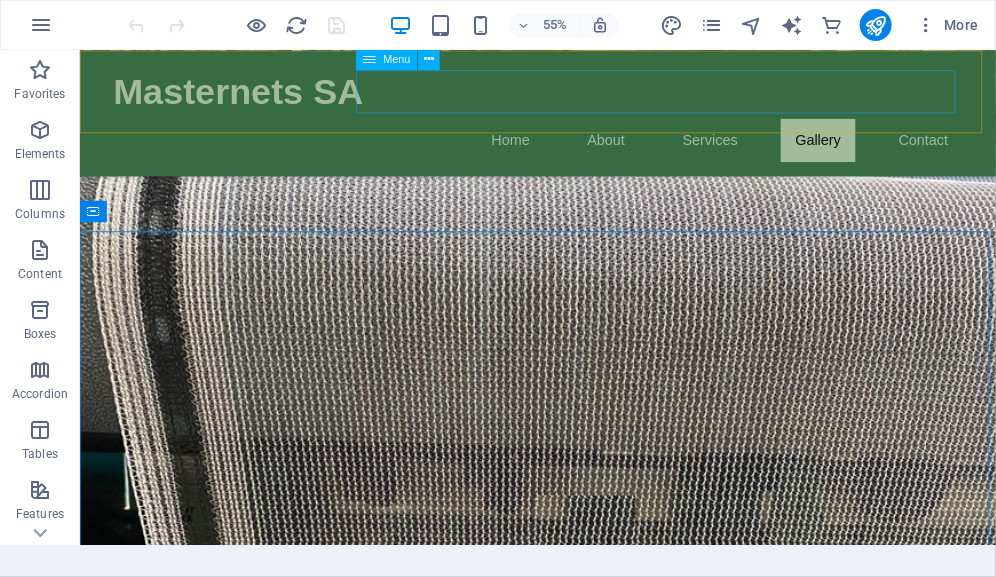 scroll, scrollTop: 4578, scrollLeft: 0, axis: vertical 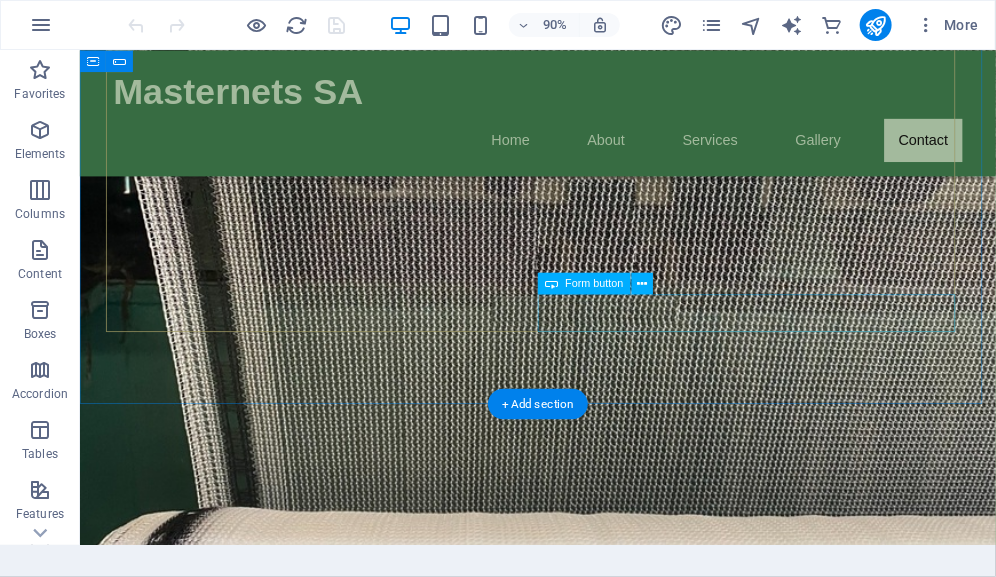 click on "Submit Inquiry" at bounding box center (828, 2958) 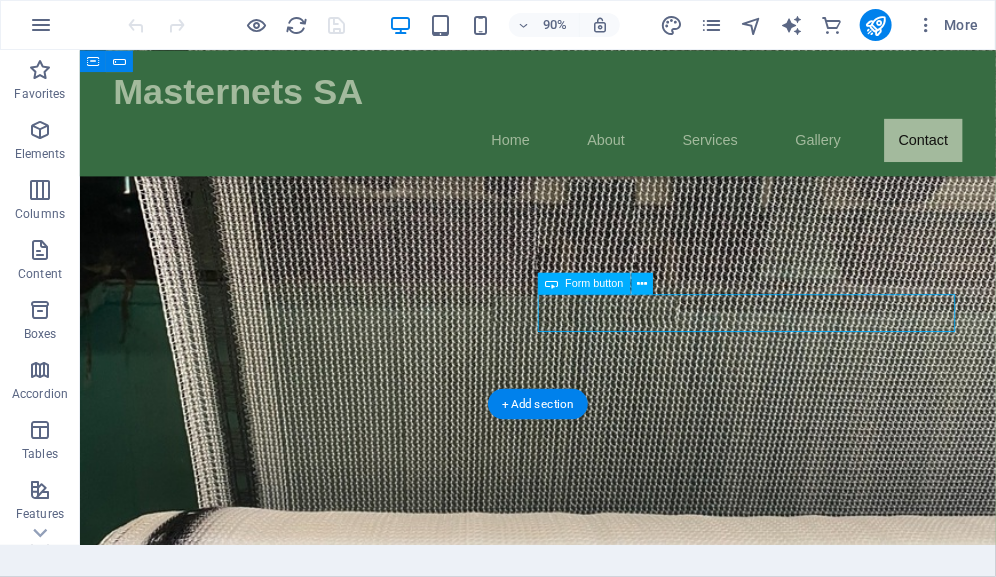 click on "Submit Inquiry" at bounding box center (828, 2958) 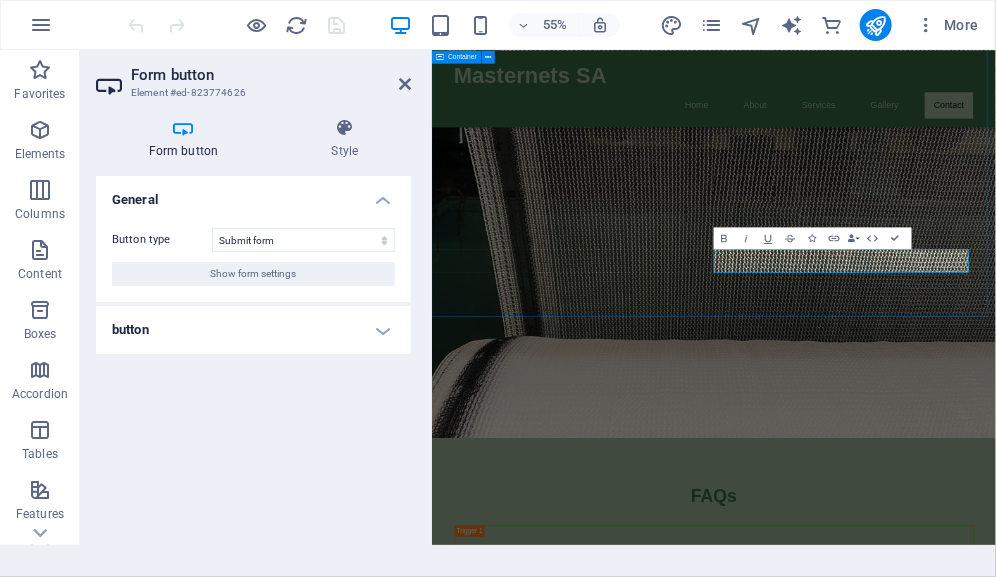 scroll, scrollTop: 4856, scrollLeft: 0, axis: vertical 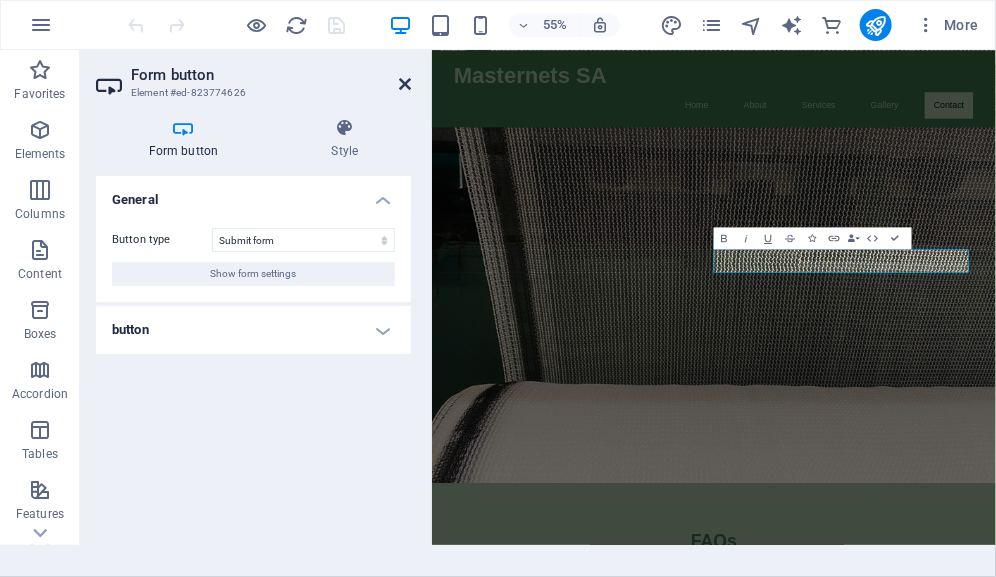 click at bounding box center (405, 84) 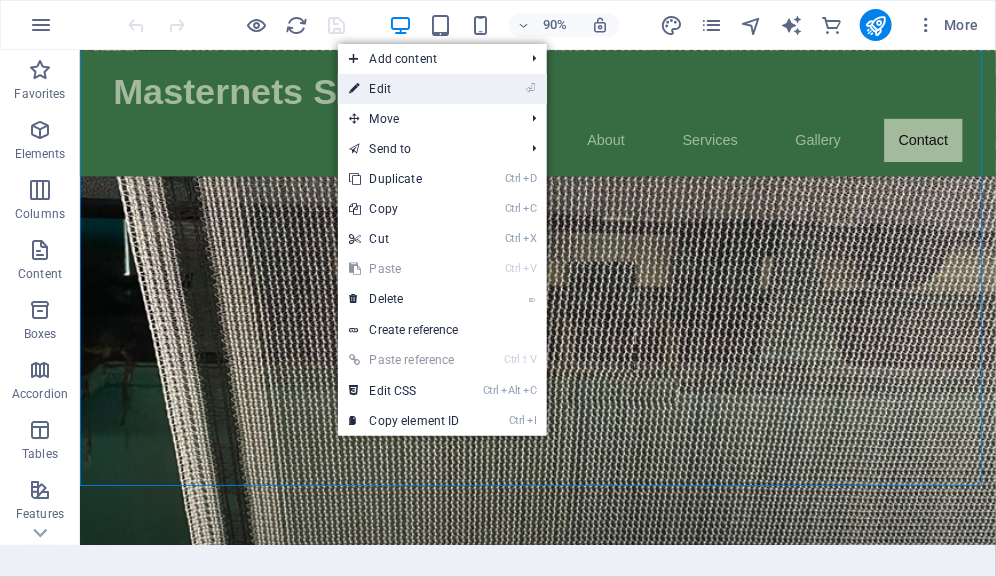 click on "⏎  Edit" at bounding box center (405, 89) 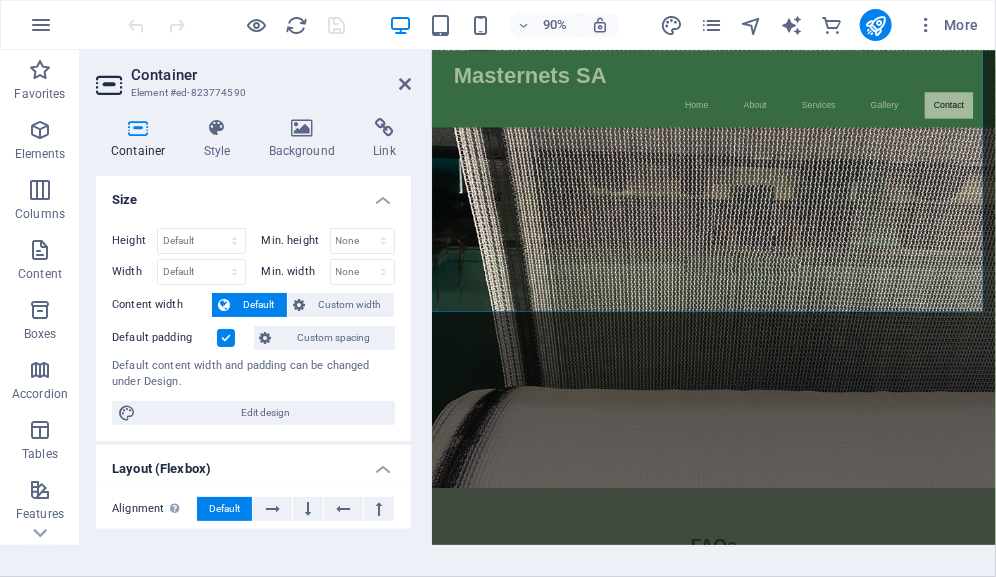 scroll, scrollTop: 4856, scrollLeft: 0, axis: vertical 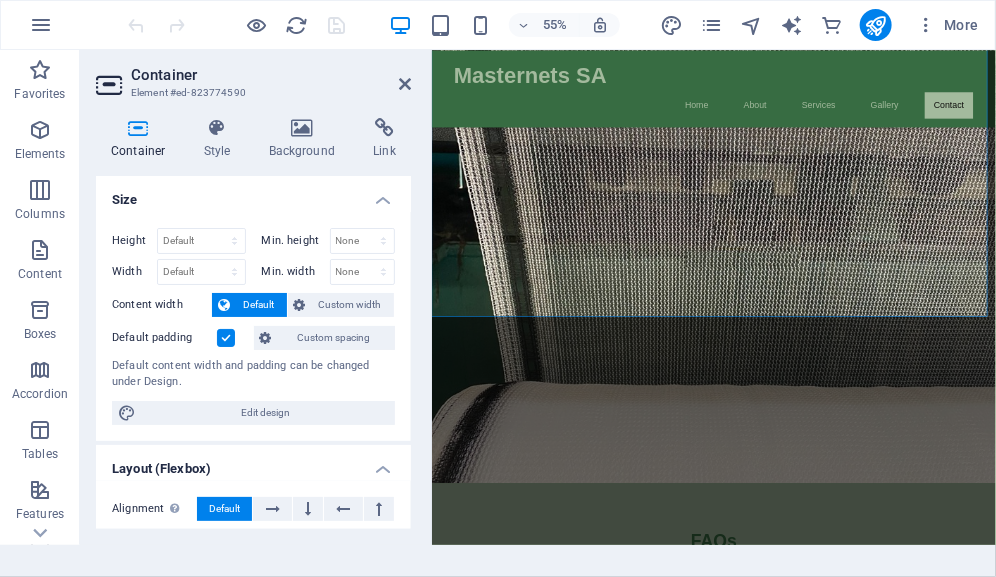 drag, startPoint x: 407, startPoint y: 271, endPoint x: 408, endPoint y: 306, distance: 35.014282 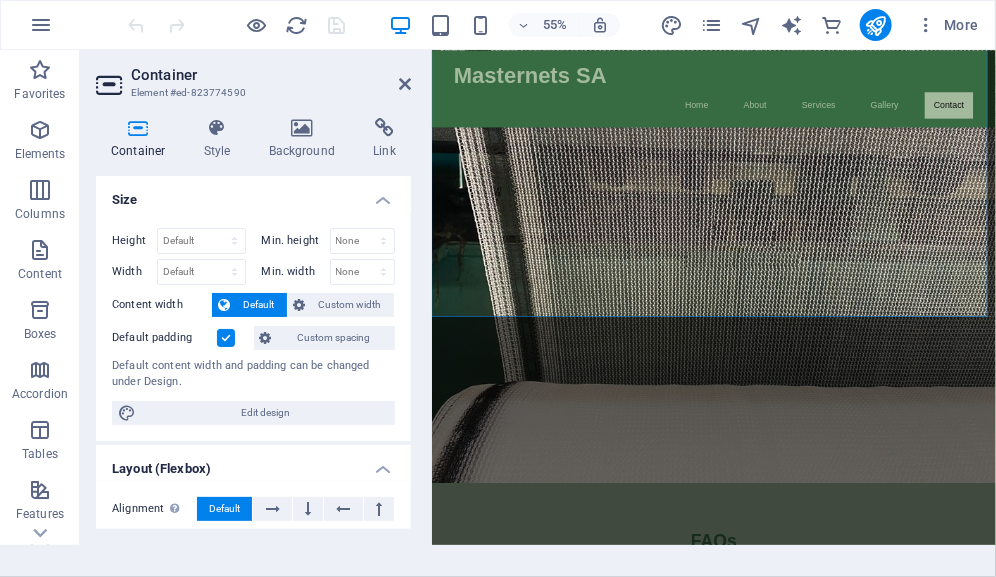 drag, startPoint x: 414, startPoint y: 291, endPoint x: 419, endPoint y: 490, distance: 199.0628 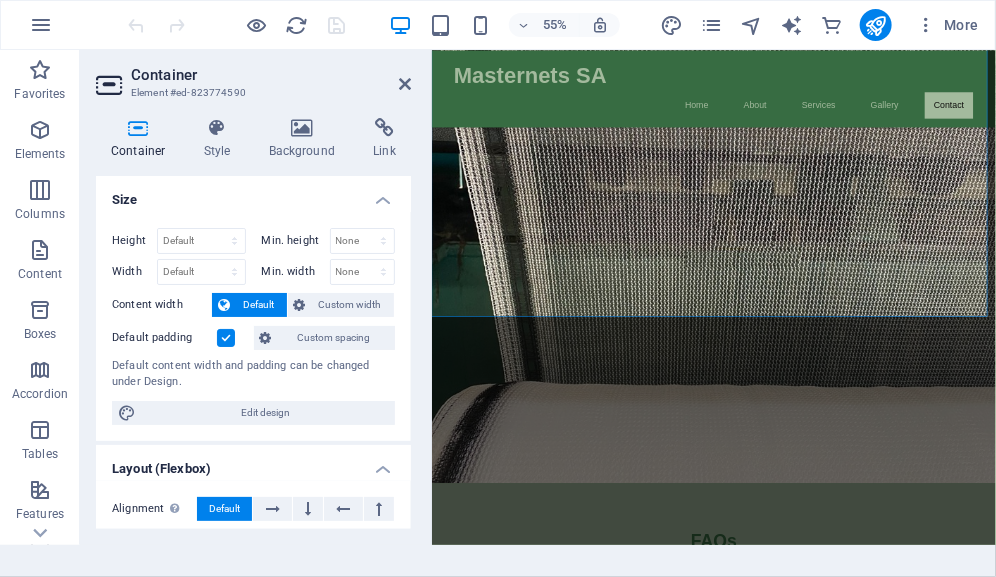 click on "Container Style Background Link Size Height Default px rem % vh vw Min. height None px rem % vh vw Width Default px rem % em vh vw Min. width None px rem % vh vw Content width Default Custom width Width Default px rem % em vh vw Min. width None px rem % vh vw Default padding Custom spacing Default content width and padding can be changed under Design. Edit design Layout (Flexbox) Alignment Determines the flex direction. Default Main axis Determine how elements should behave along the main axis inside this container (justify content). Default Side axis Control the vertical direction of the element inside of the container (align items). Default Wrap Default On Off Fill Controls the distances and direction of elements on the y-axis across several lines (align content). Default Accessibility ARIA helps assistive technologies (like screen readers) to understand the role, state, and behavior of web elements Role The ARIA role defines the purpose of an element.  None Alert Article Banner Comment Fan" at bounding box center (253, 323) 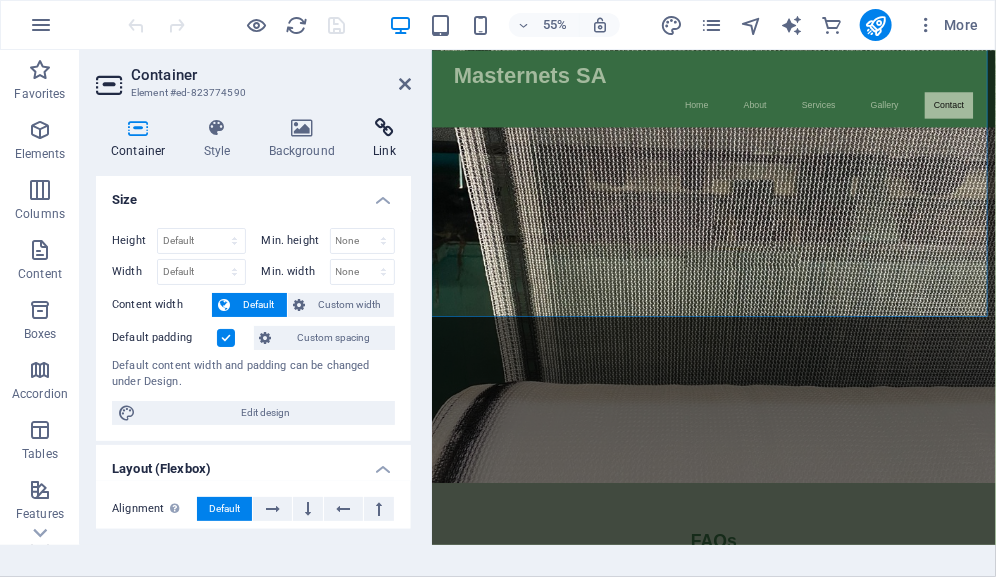 click on "Link" at bounding box center (384, 139) 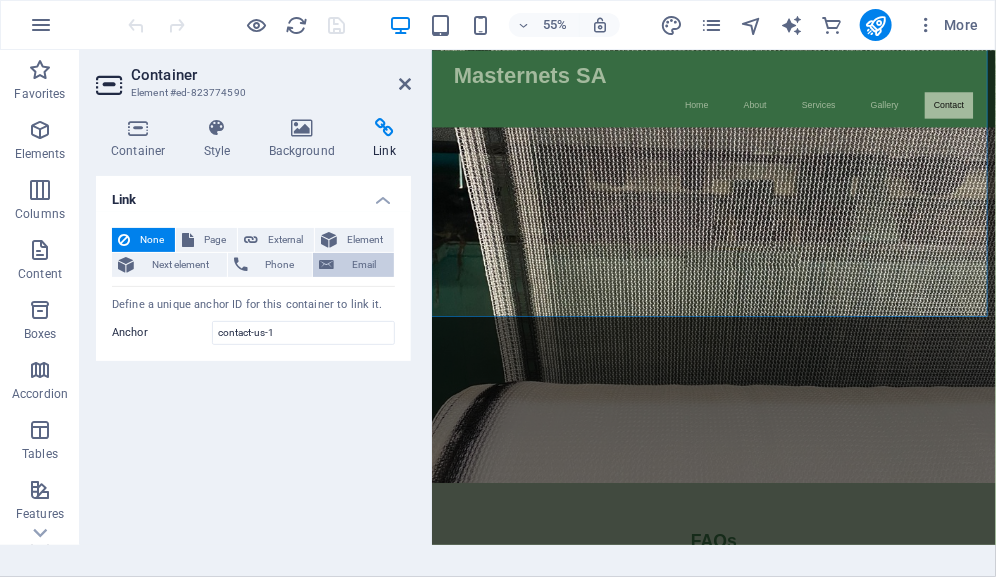 click on "Email" at bounding box center [364, 265] 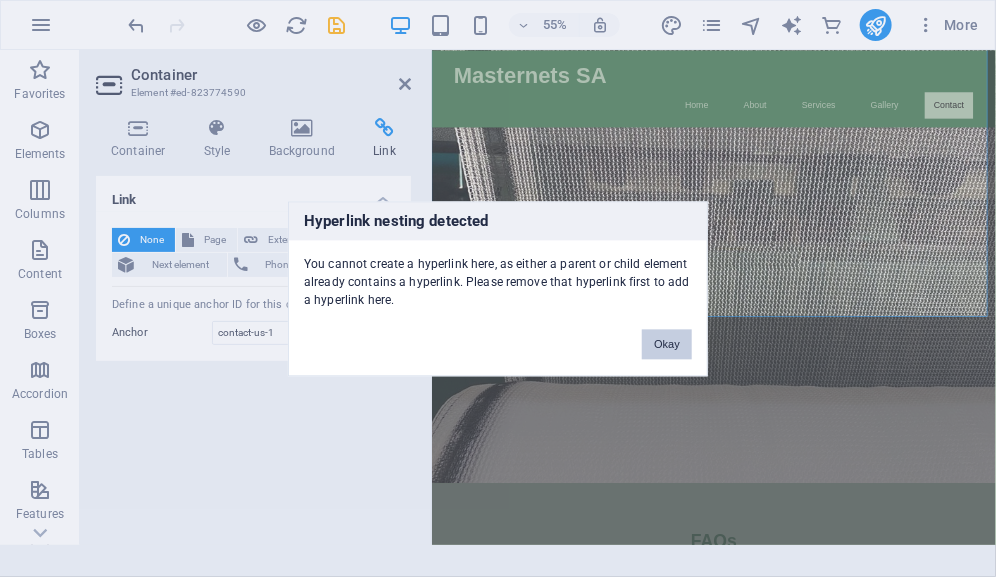 click on "Okay" at bounding box center (667, 344) 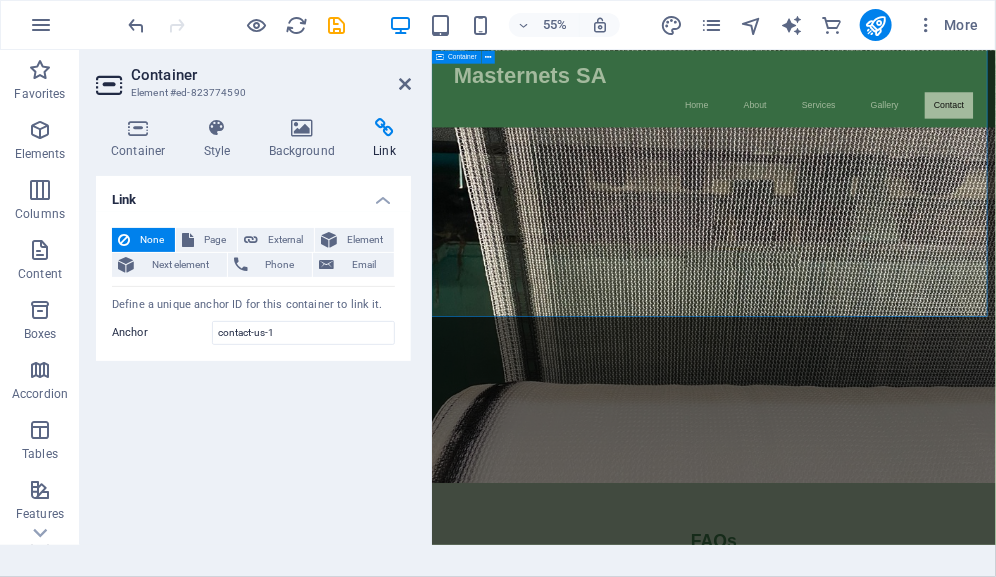 click on "Contact Us for Inquiries   I have read and understand the privacy policy. Unreadable? Load new Submit Inquiry" at bounding box center (943, 2867) 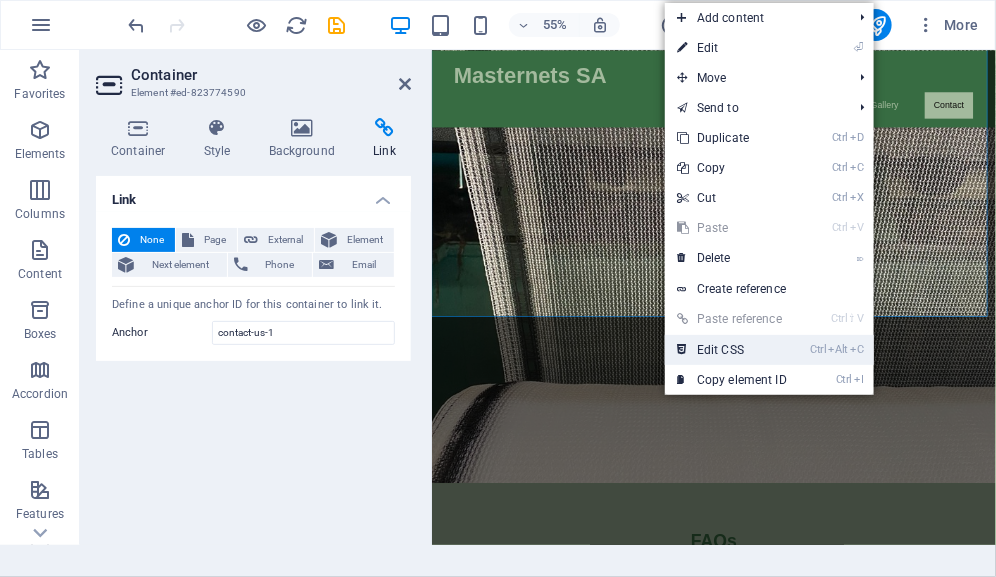 click on "Ctrl Alt C  Edit CSS" at bounding box center [732, 350] 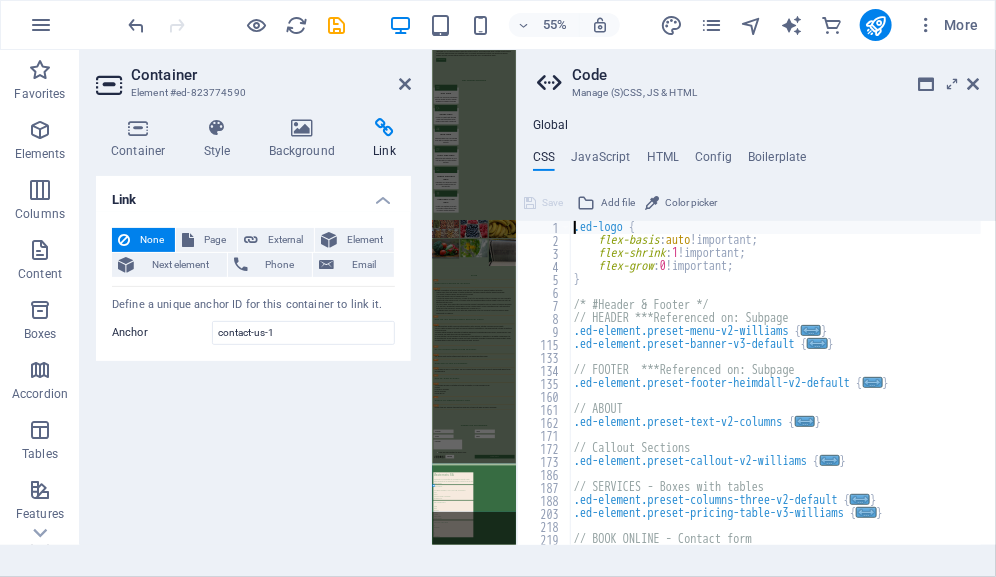 type on "@include contact-form-v3;" 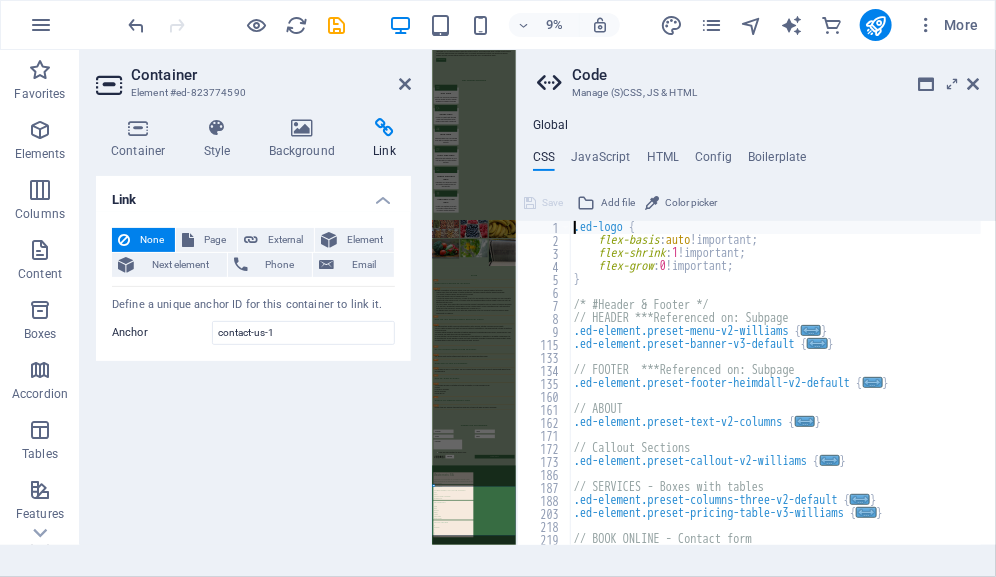 scroll, scrollTop: 0, scrollLeft: 0, axis: both 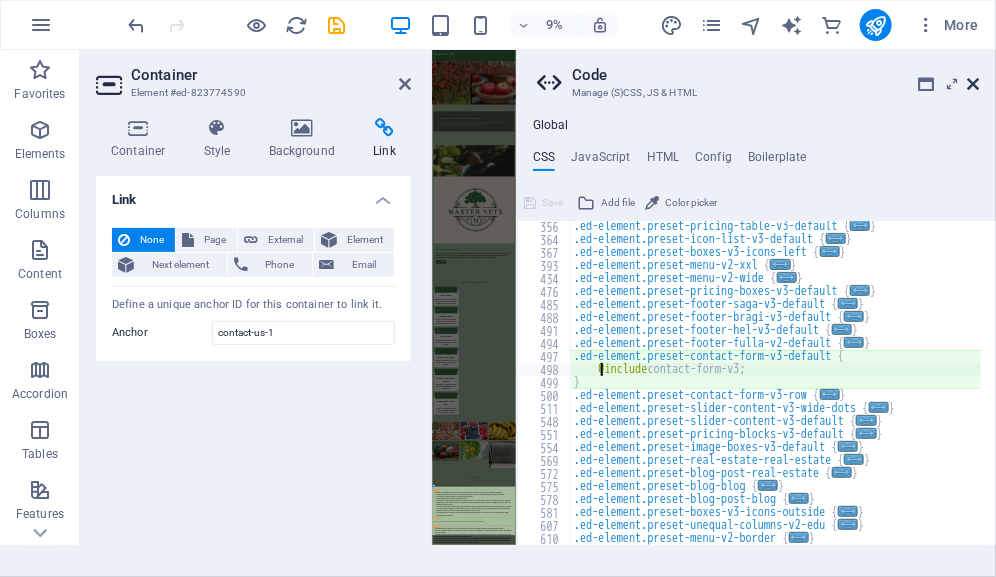 click at bounding box center (974, 84) 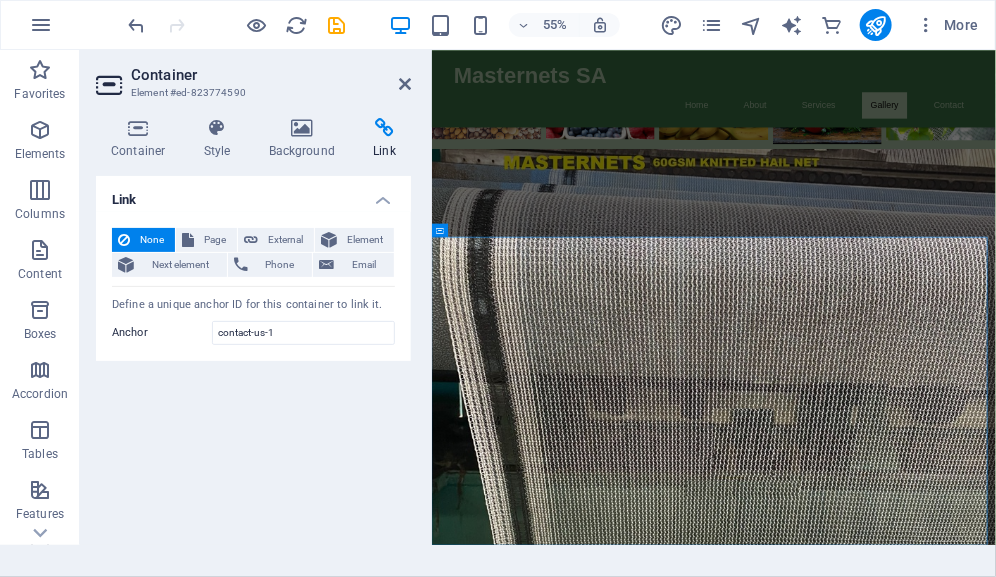 scroll, scrollTop: 4461, scrollLeft: 0, axis: vertical 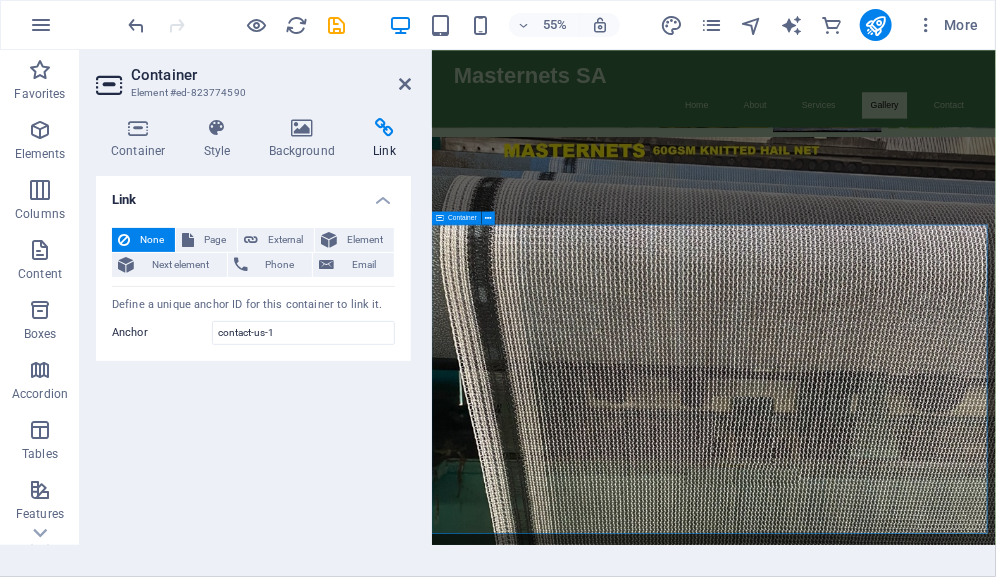 click on "Contact Us for Inquiries   I have read and understand the privacy policy. Unreadable? Load new Submit Inquiry" at bounding box center [943, 3262] 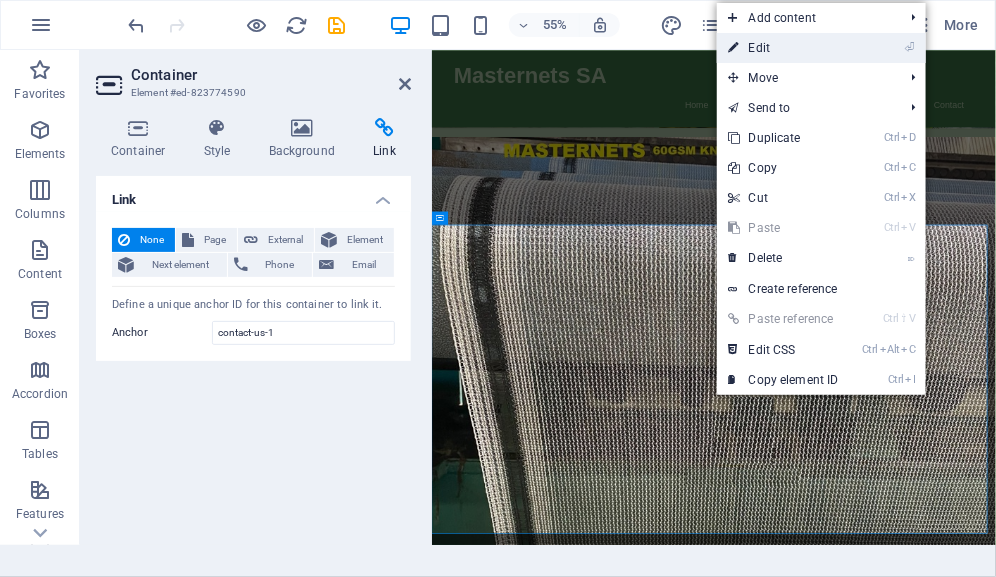click on "⏎  Edit" at bounding box center (784, 48) 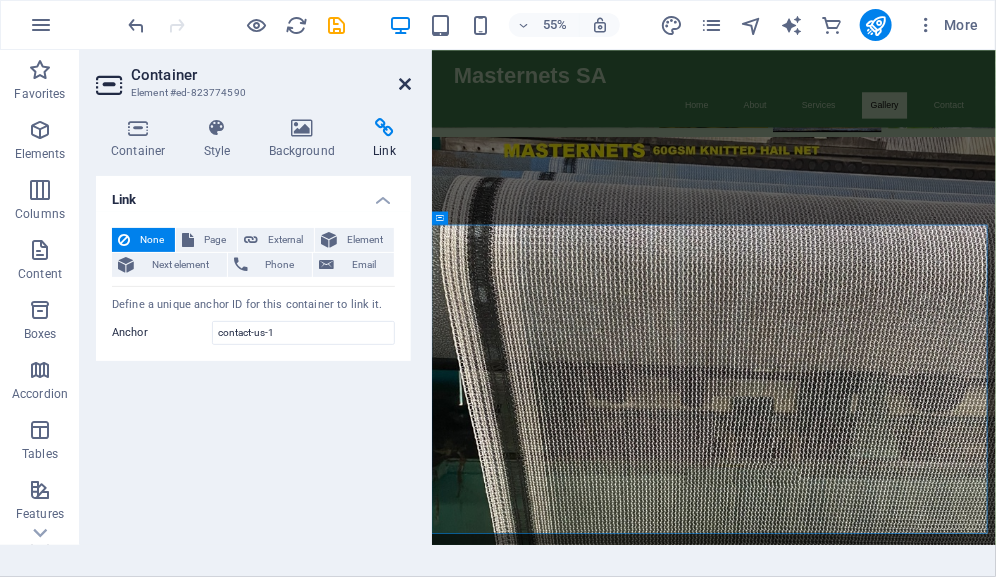 click at bounding box center [405, 84] 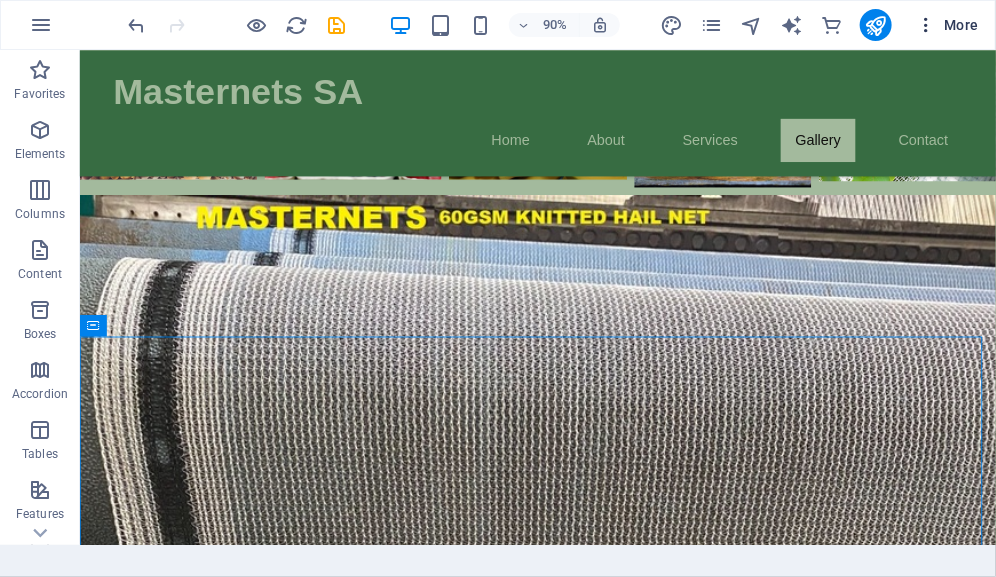 click on "More" at bounding box center (947, 25) 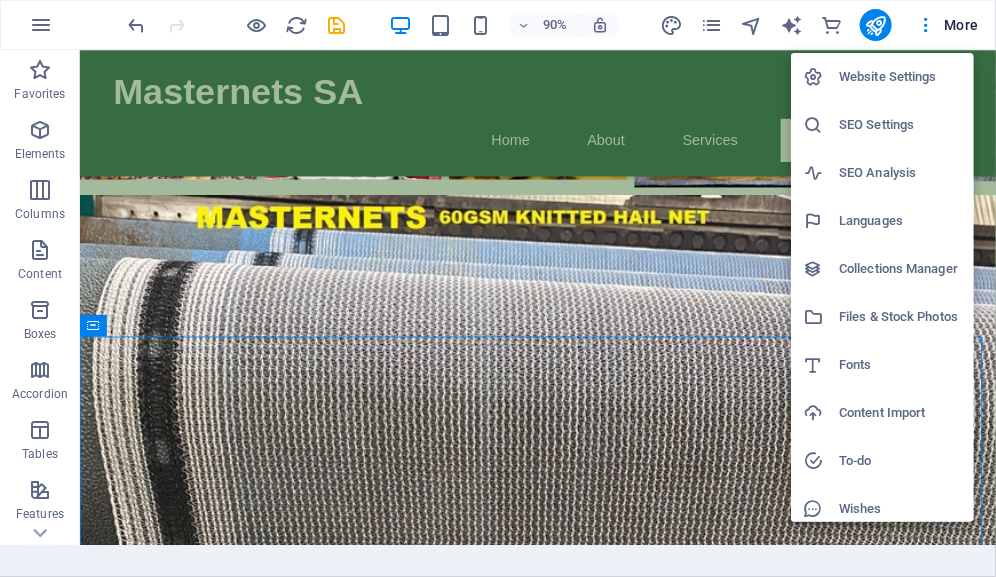 click on "Collections Manager" at bounding box center (900, 269) 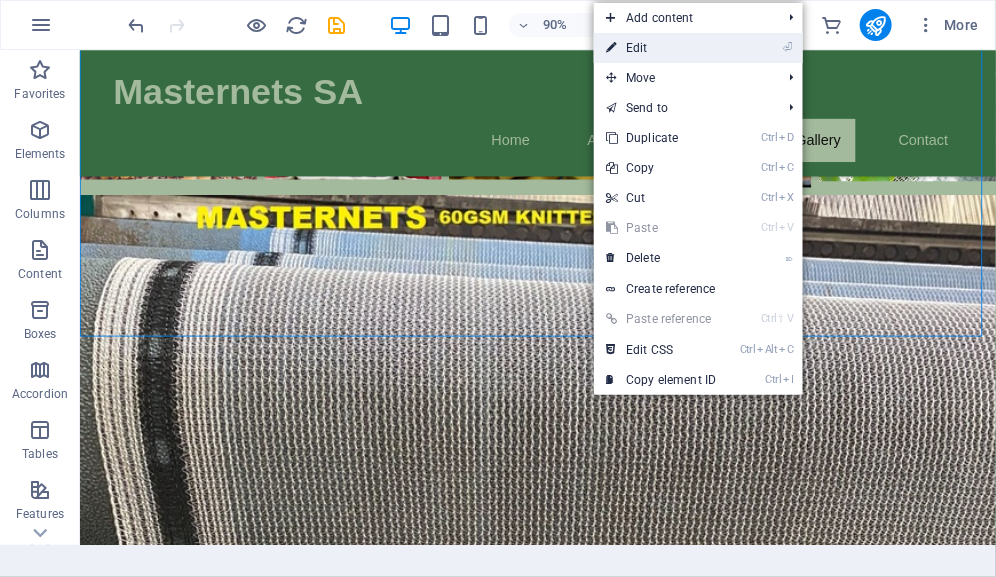 click on "⏎  Edit" at bounding box center [661, 48] 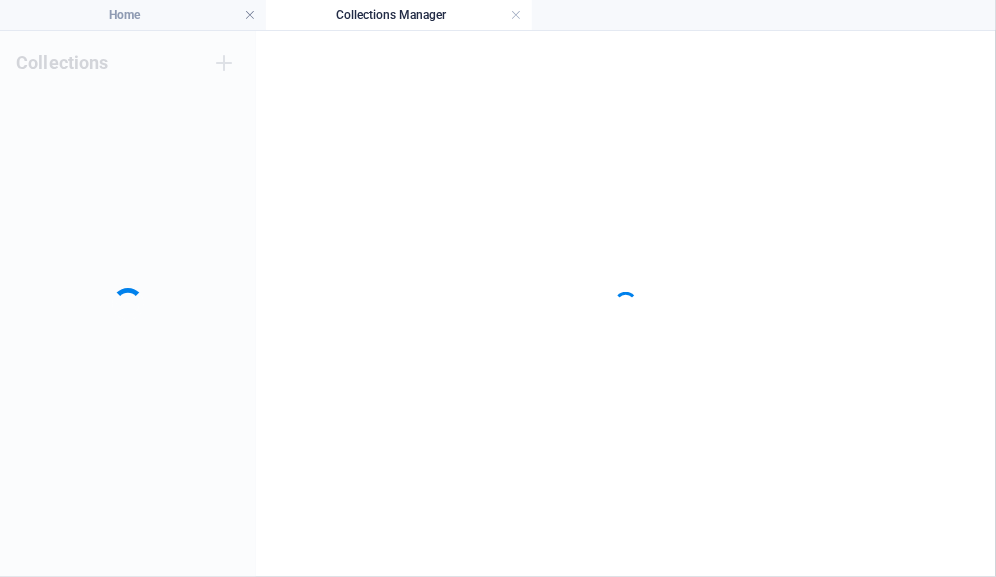 scroll, scrollTop: 0, scrollLeft: 0, axis: both 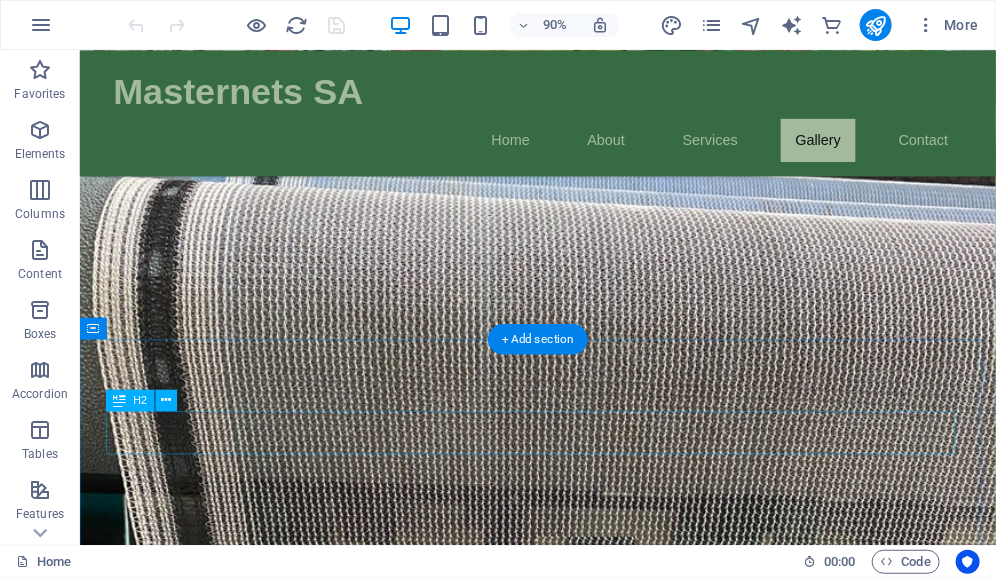 click on "Contact Us for Inquiries" at bounding box center (588, 2987) 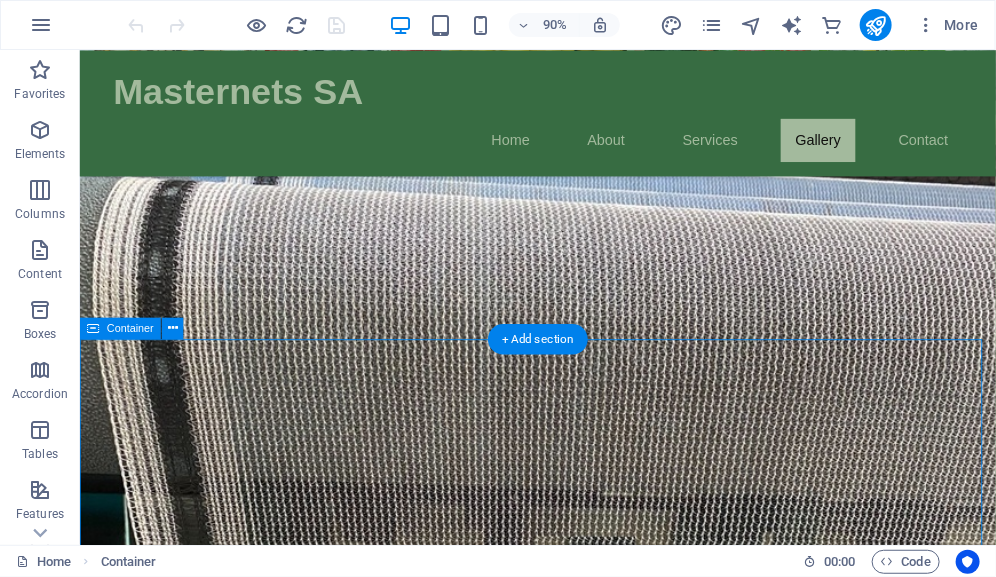 click on "Contact Us for Inquiries   I have read and understand the privacy policy. Unreadable? Load new Submit Inquiry" at bounding box center [588, 3169] 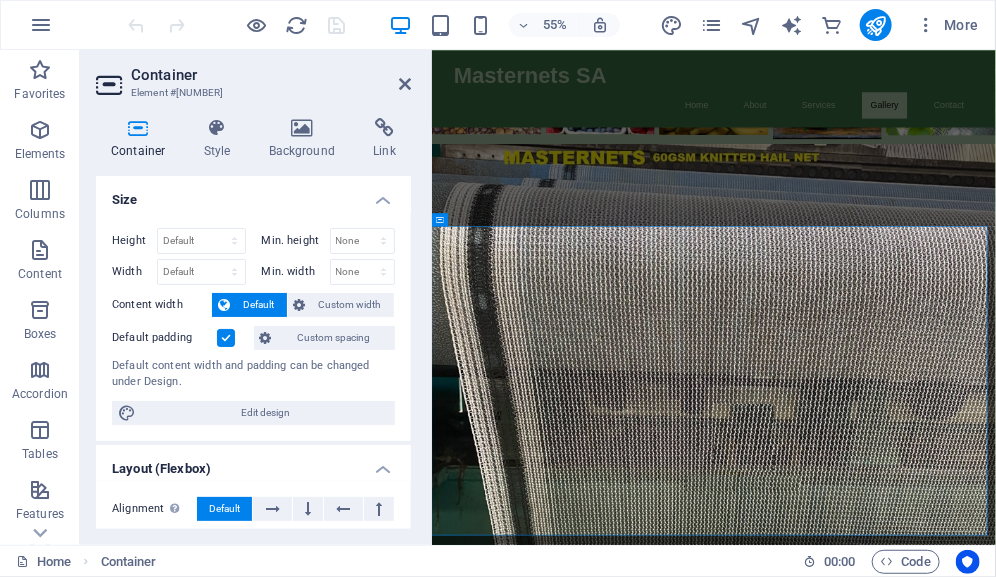 scroll, scrollTop: 4458, scrollLeft: 0, axis: vertical 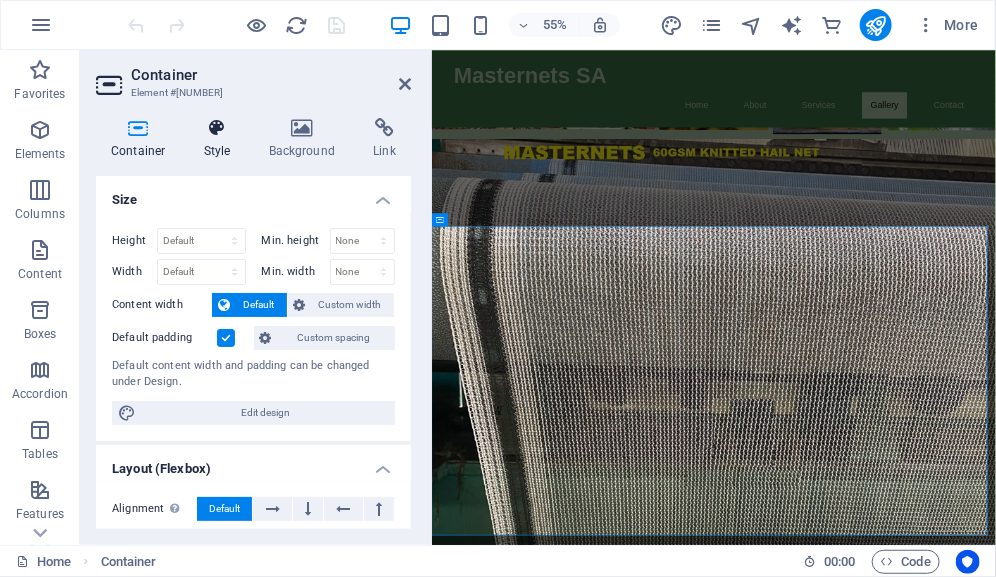 click at bounding box center [217, 128] 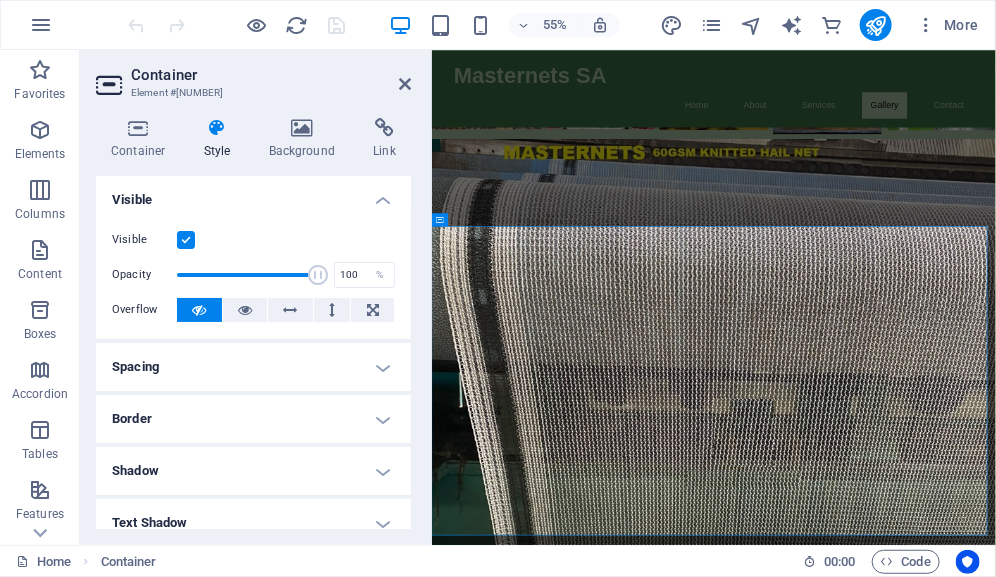 drag, startPoint x: 407, startPoint y: 267, endPoint x: 406, endPoint y: 334, distance: 67.00746 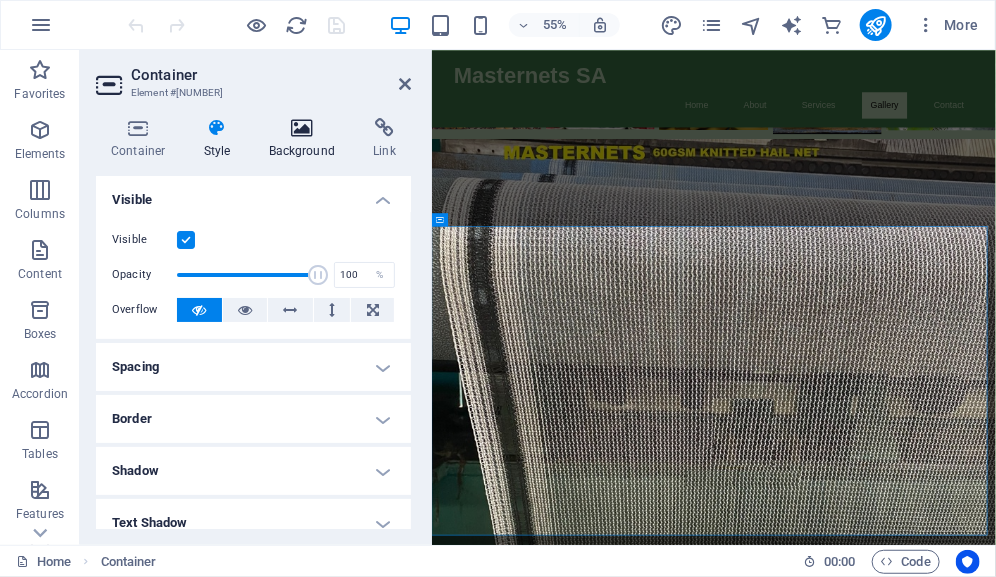 click on "Background" at bounding box center [306, 139] 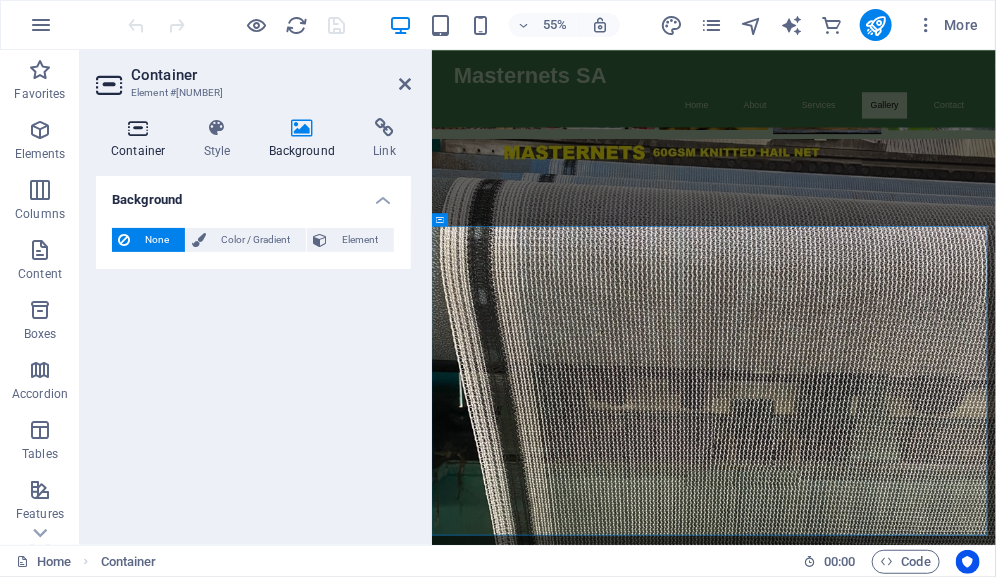 click at bounding box center (138, 128) 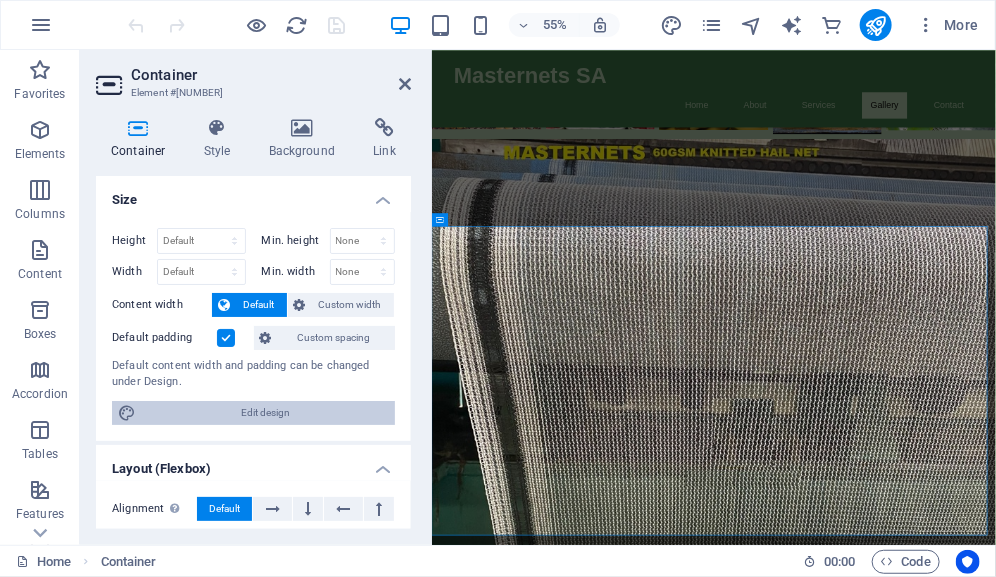 click on "Edit design" at bounding box center (265, 413) 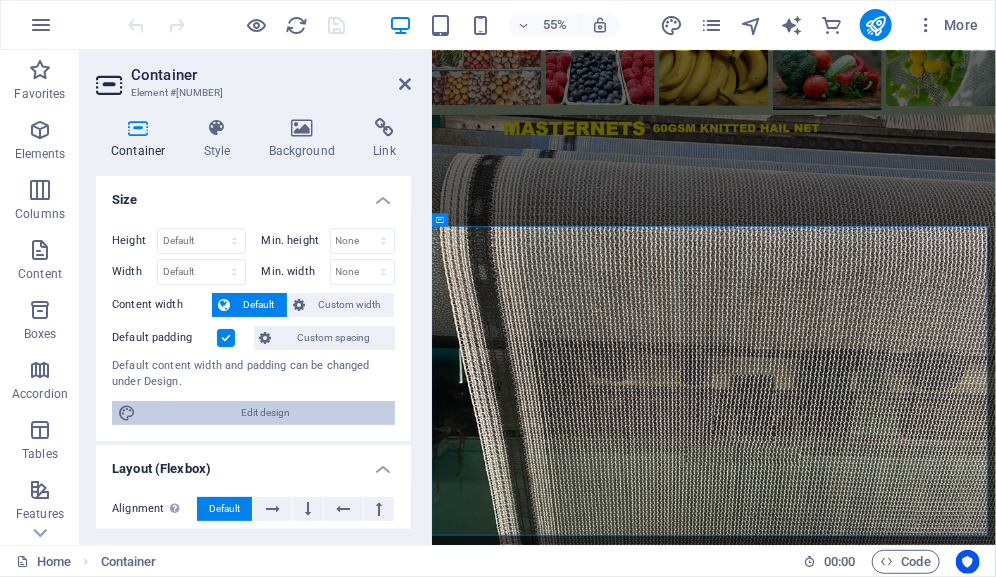 select on "rem" 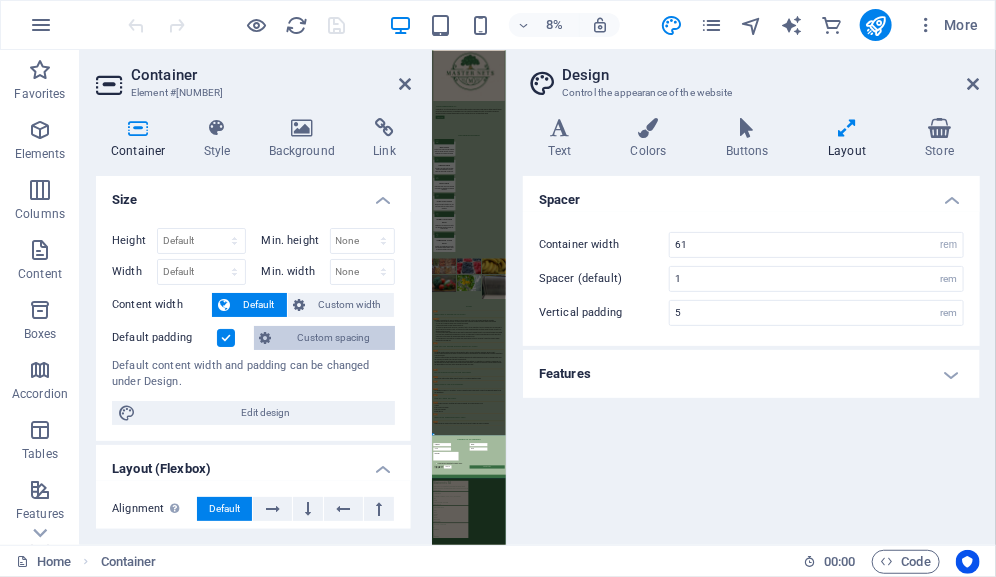 scroll, scrollTop: 0, scrollLeft: 0, axis: both 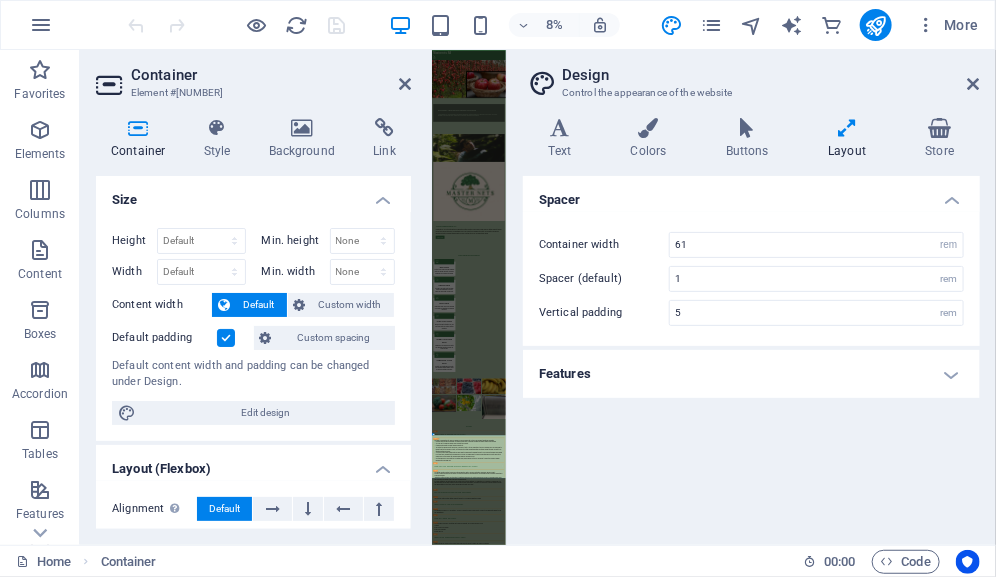 click on "Features" at bounding box center (751, 374) 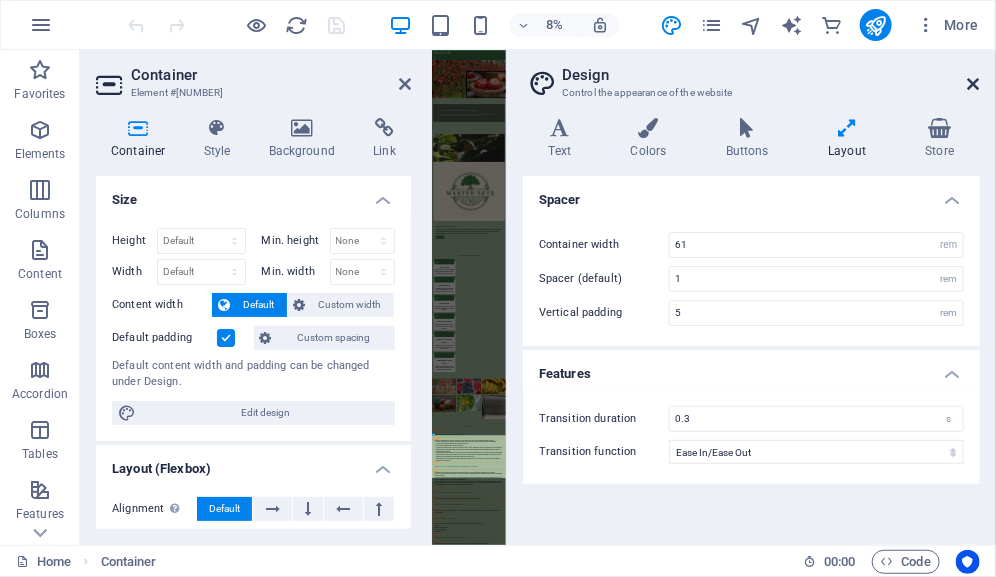 click at bounding box center [974, 84] 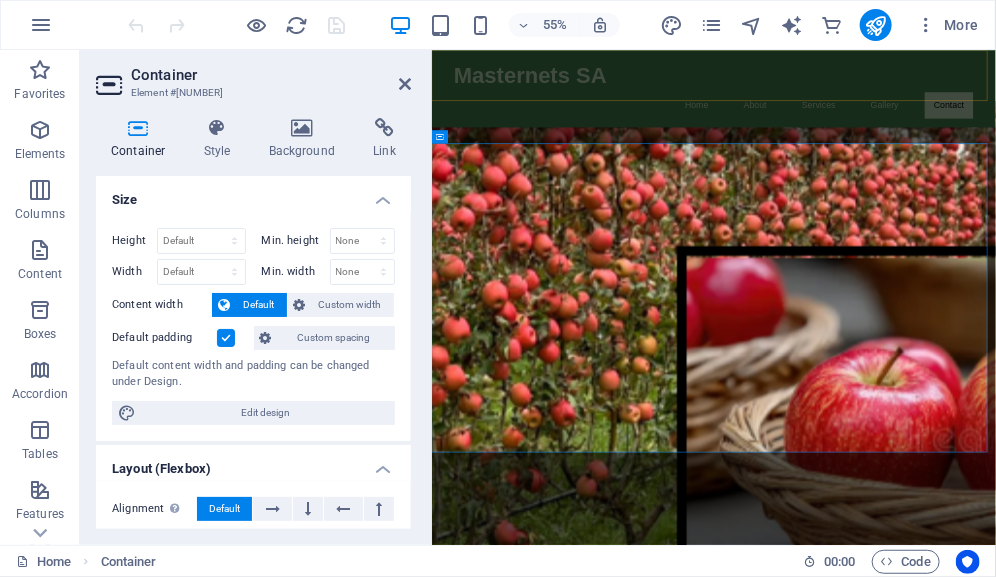 scroll, scrollTop: 4609, scrollLeft: 0, axis: vertical 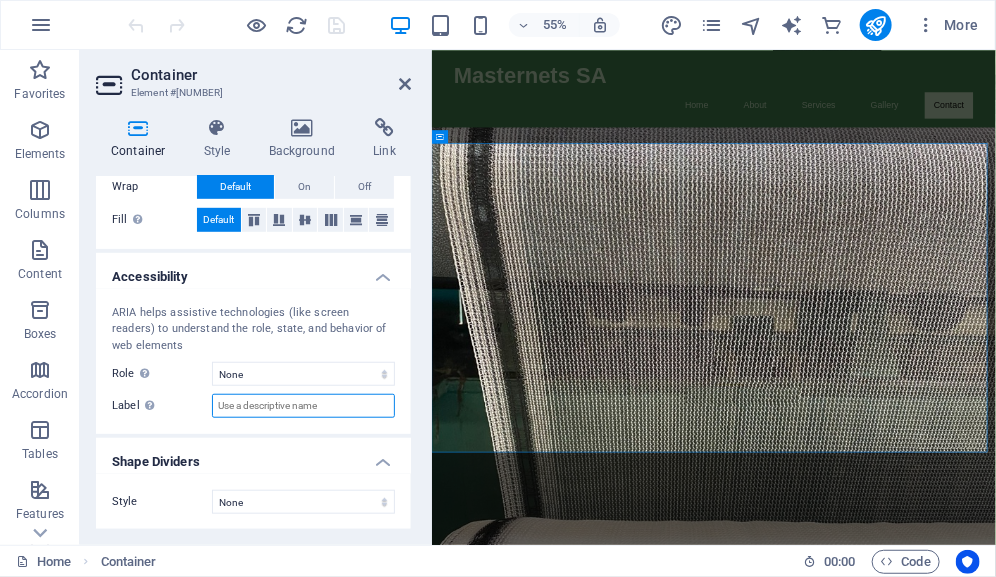 click on "Label Use the  ARIA label  to provide a clear and descriptive name for elements that aren not self-explanatory on their own." at bounding box center (303, 406) 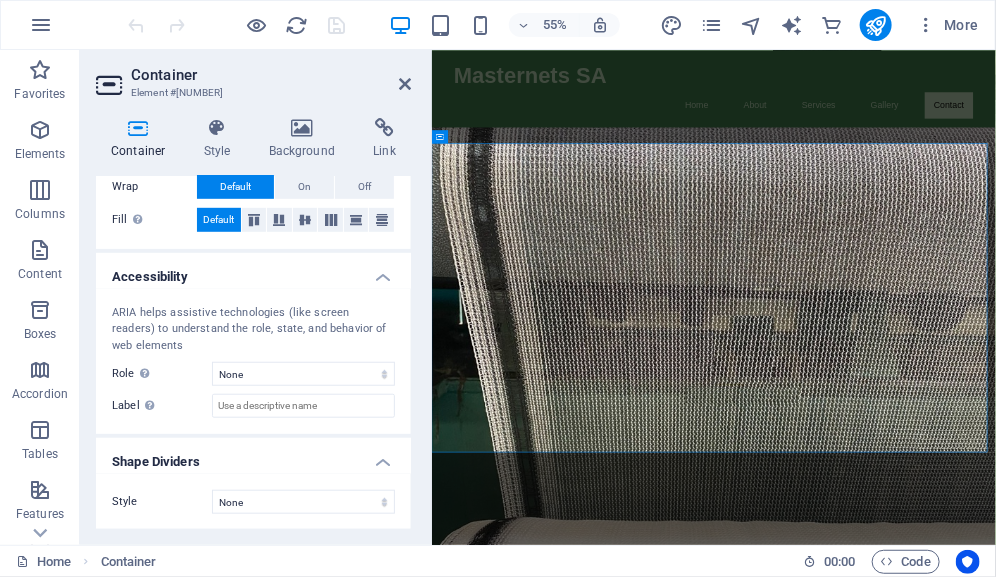 drag, startPoint x: 407, startPoint y: 447, endPoint x: 407, endPoint y: 493, distance: 46 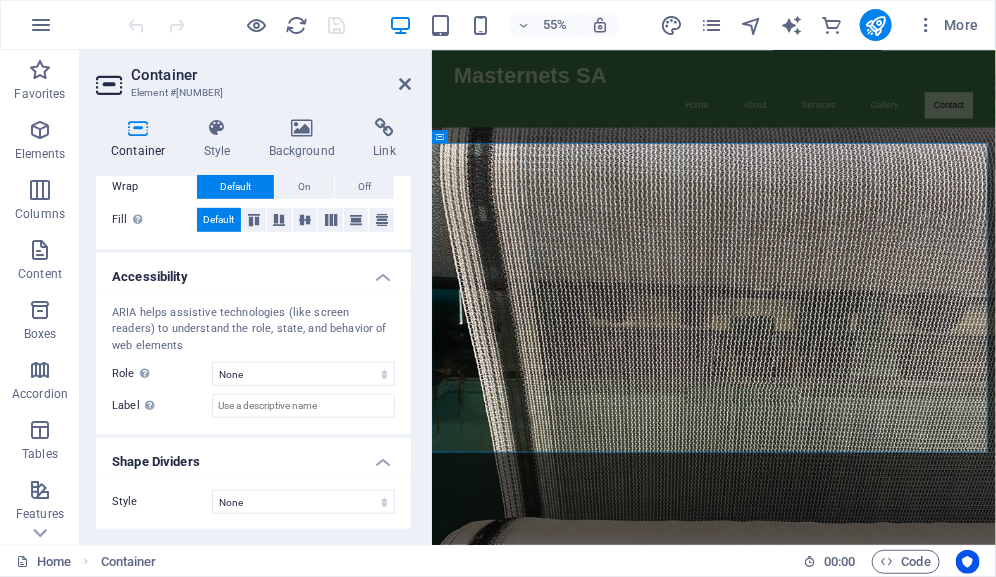 click at bounding box center [138, 128] 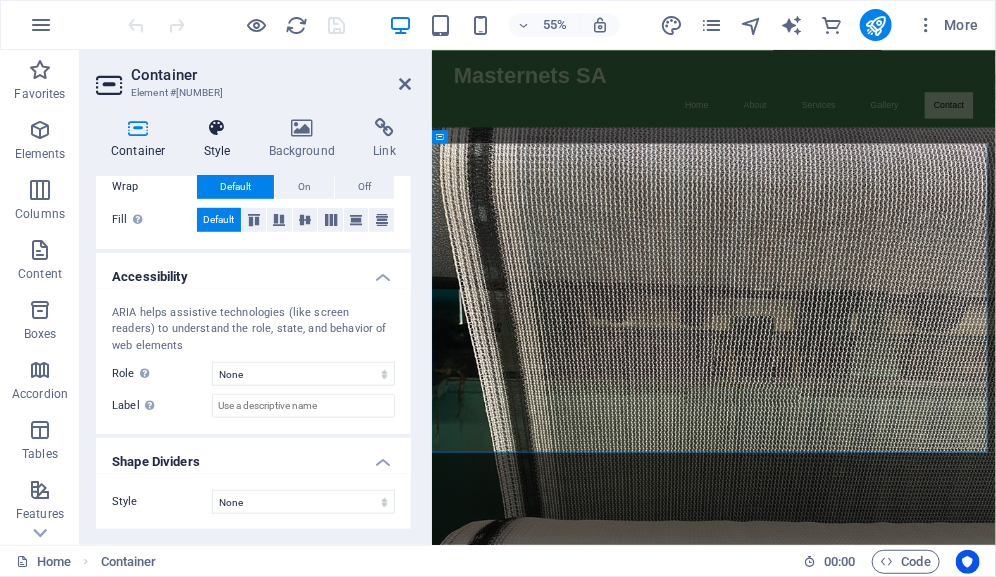 click at bounding box center [217, 128] 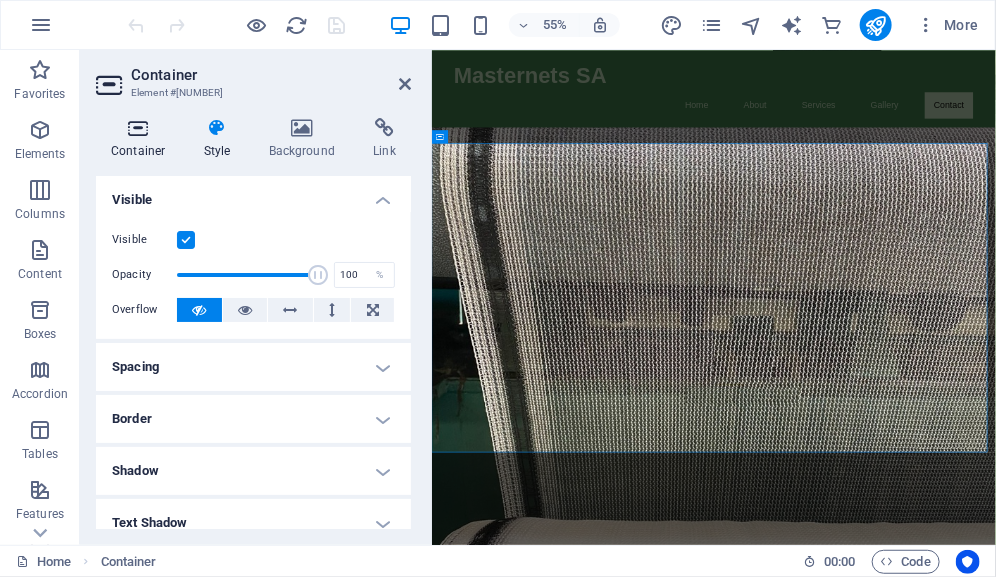 click at bounding box center (138, 128) 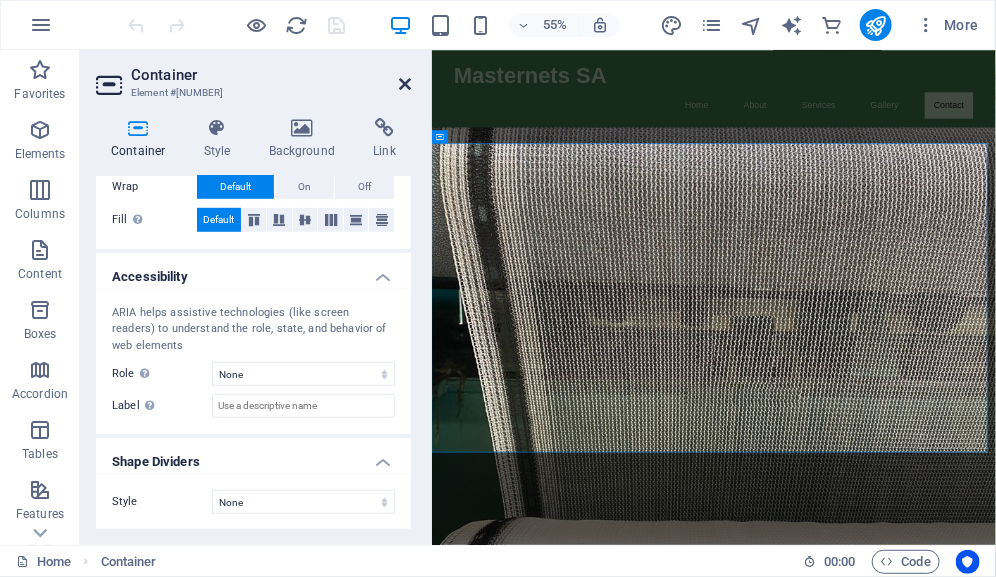 click at bounding box center [405, 84] 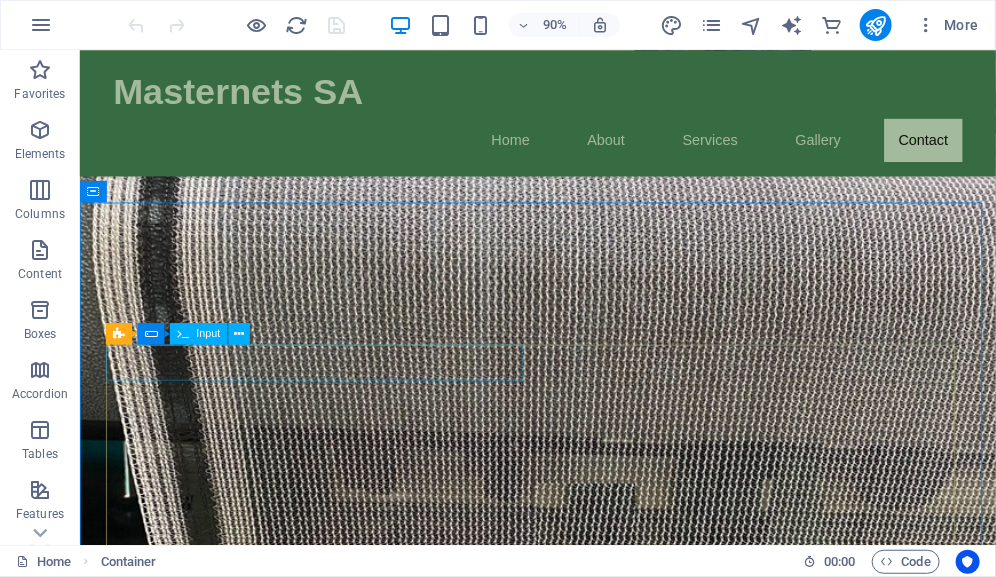 click on "Input" at bounding box center (208, 333) 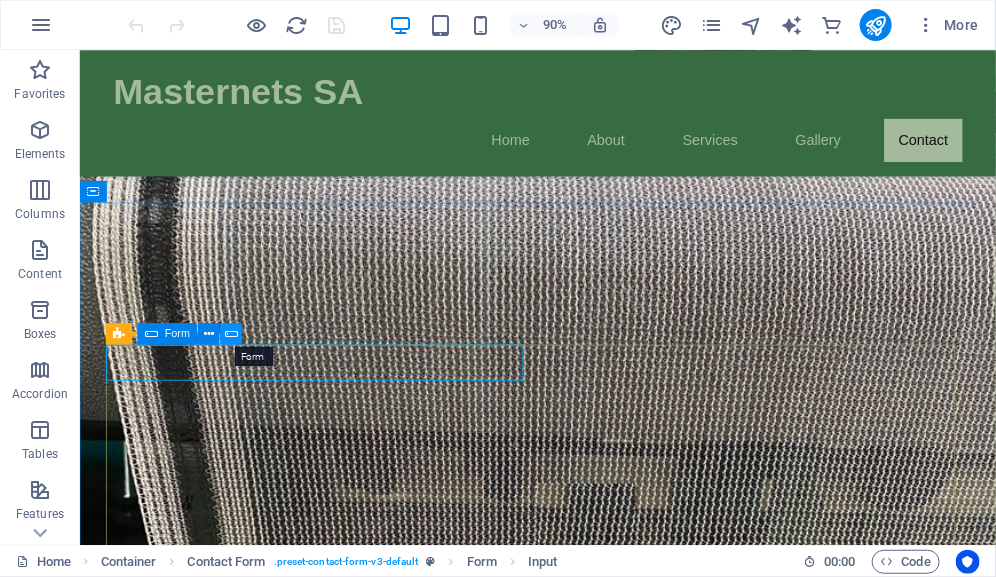 click at bounding box center (231, 333) 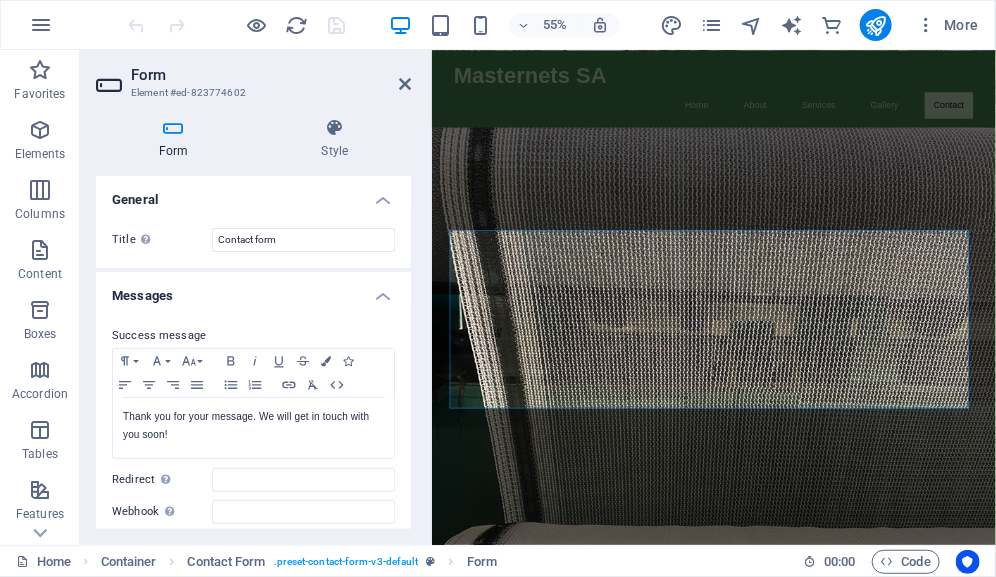 scroll, scrollTop: 4609, scrollLeft: 0, axis: vertical 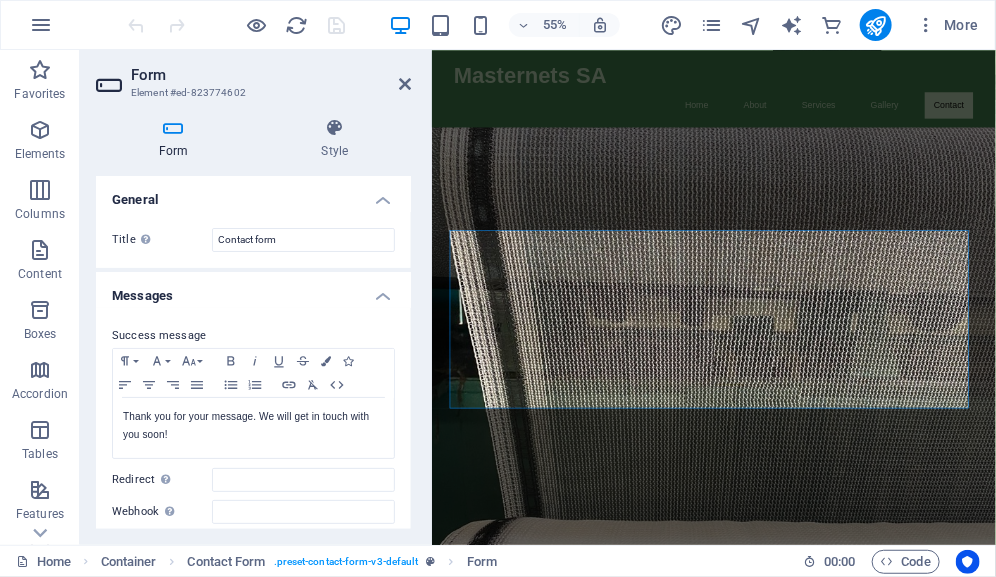 drag, startPoint x: 407, startPoint y: 254, endPoint x: 407, endPoint y: 282, distance: 28 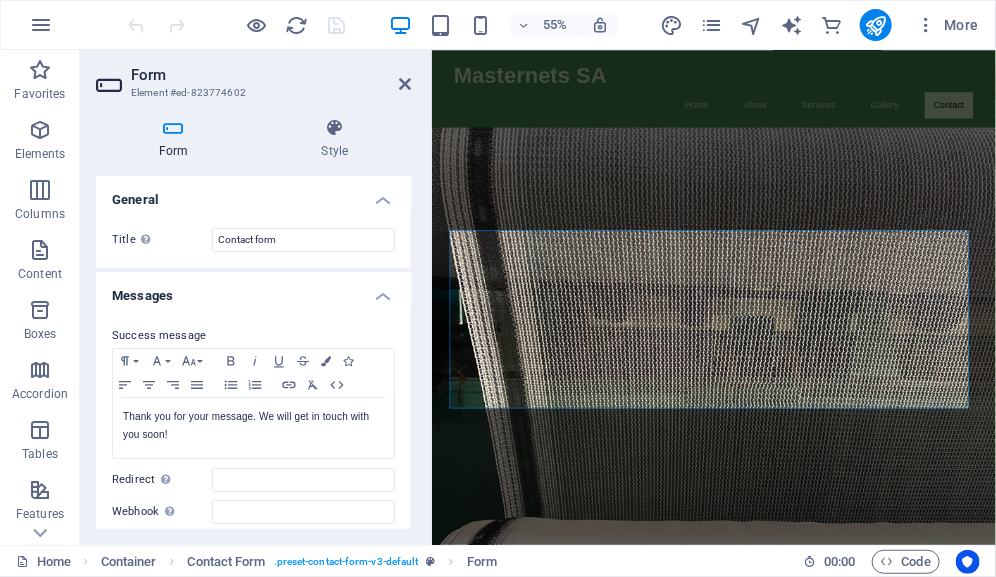 drag, startPoint x: 407, startPoint y: 270, endPoint x: 407, endPoint y: 319, distance: 49 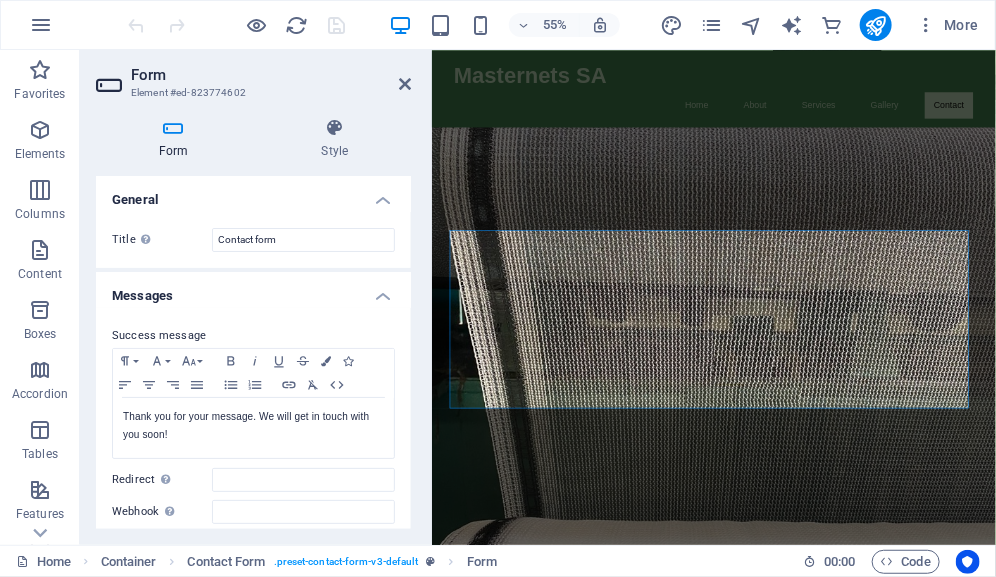 drag, startPoint x: 407, startPoint y: 196, endPoint x: 401, endPoint y: 282, distance: 86.209045 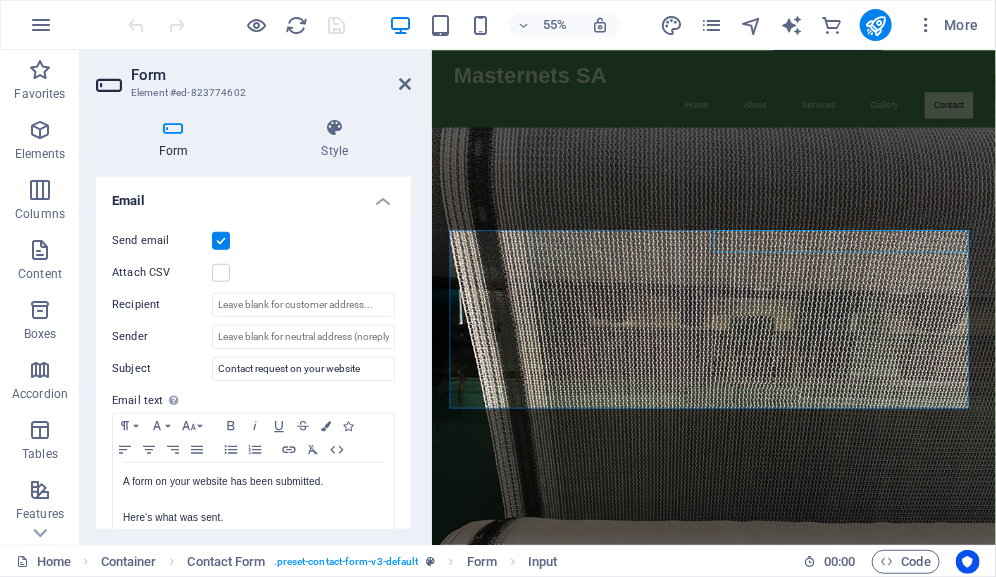 scroll, scrollTop: 515, scrollLeft: 0, axis: vertical 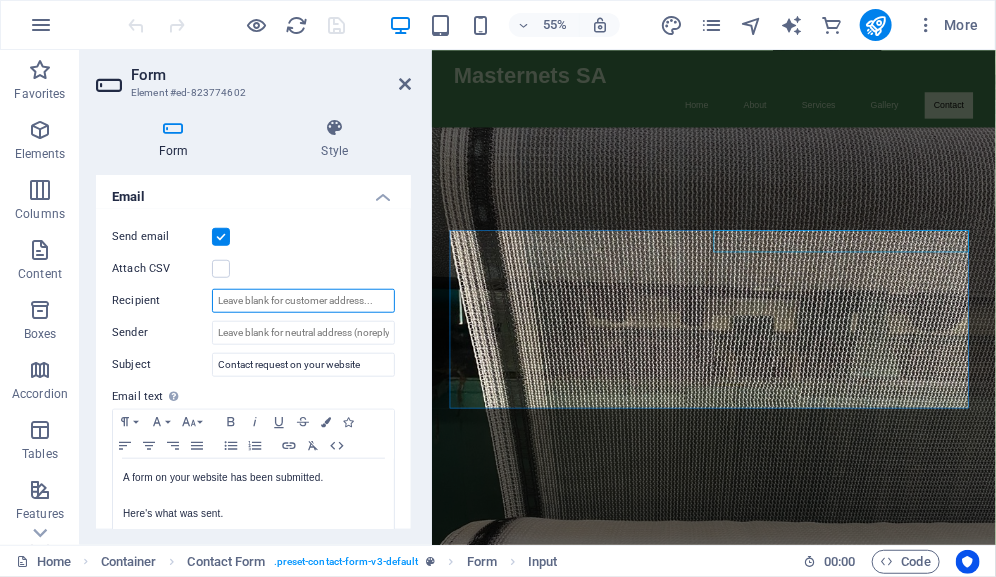 click on "Recipient" at bounding box center [303, 301] 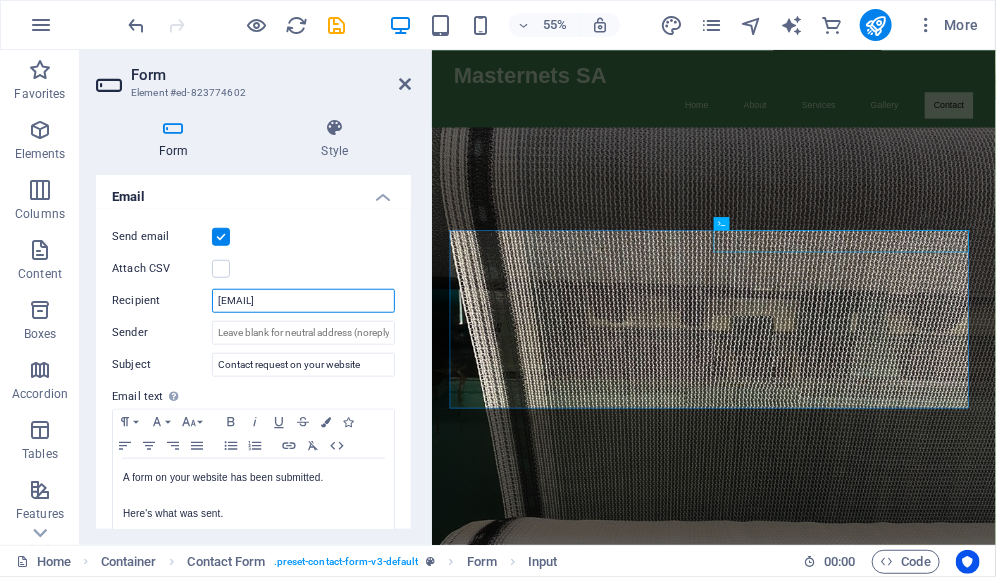 type on "[EMAIL]" 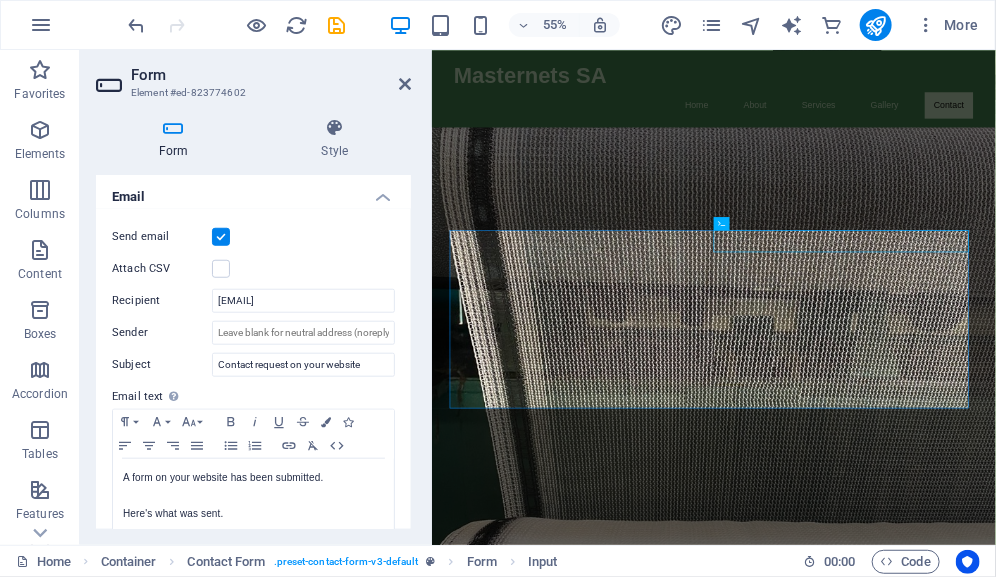 drag, startPoint x: 406, startPoint y: 391, endPoint x: 406, endPoint y: 421, distance: 30 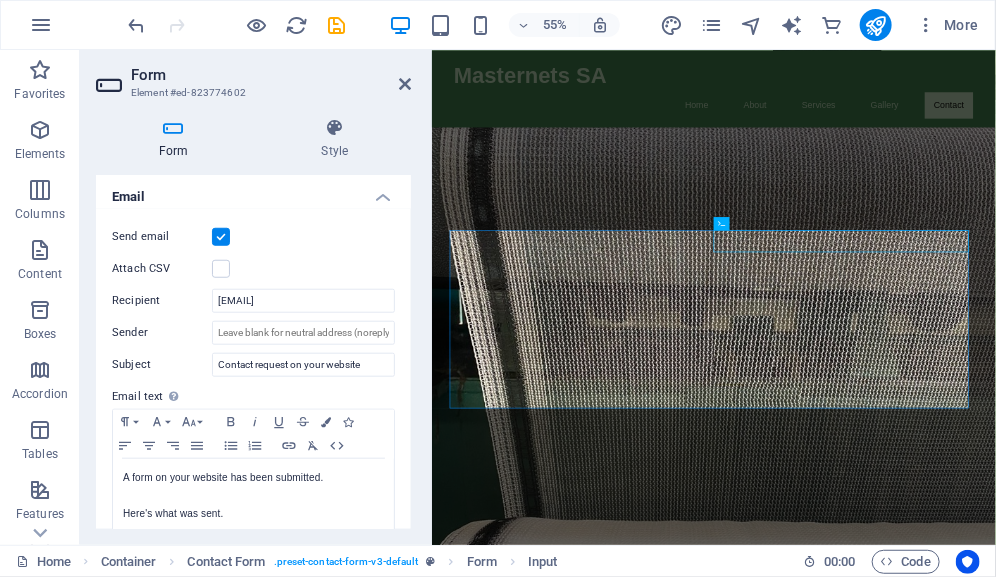 drag, startPoint x: 407, startPoint y: 404, endPoint x: 404, endPoint y: 470, distance: 66.068146 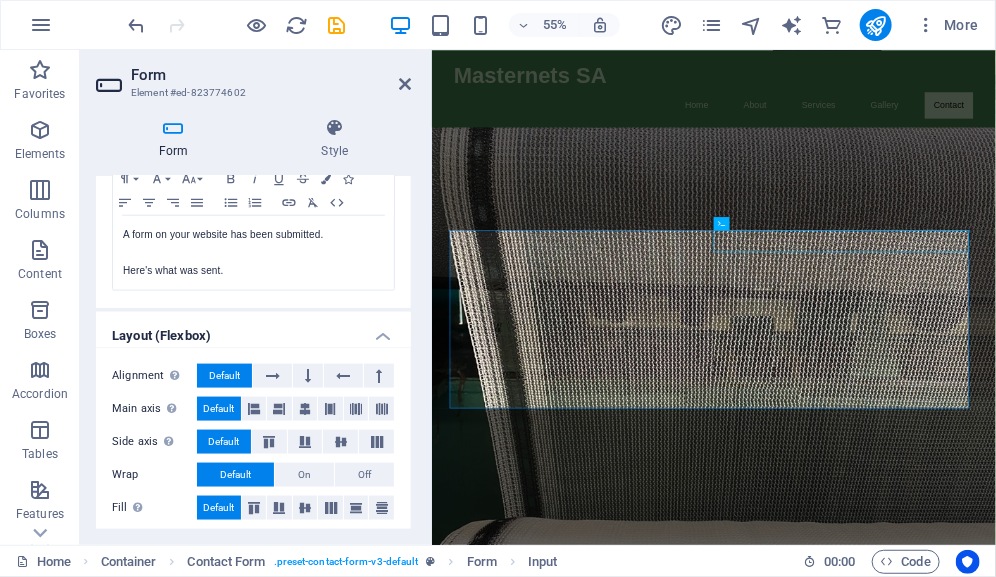 scroll, scrollTop: 764, scrollLeft: 0, axis: vertical 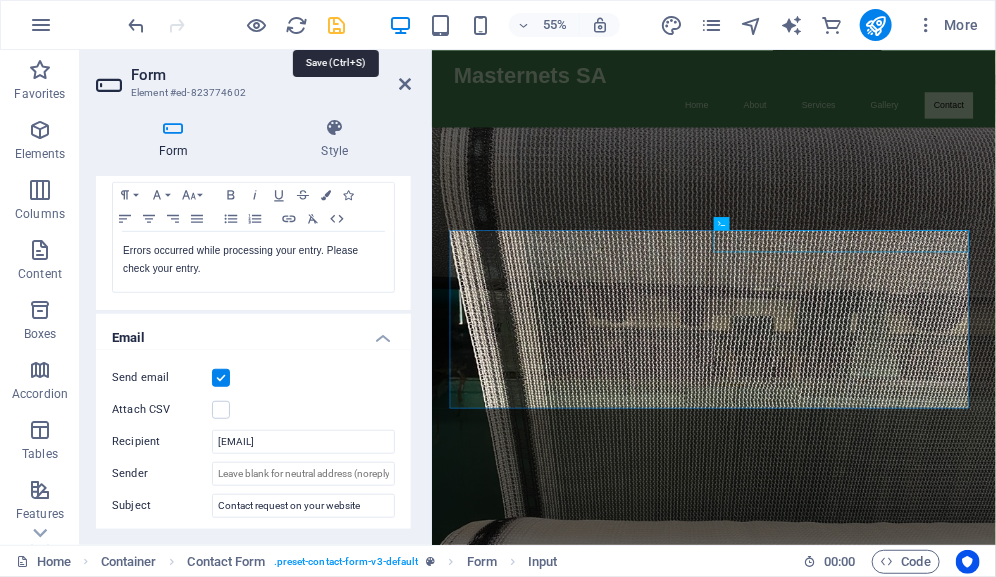 click at bounding box center (337, 25) 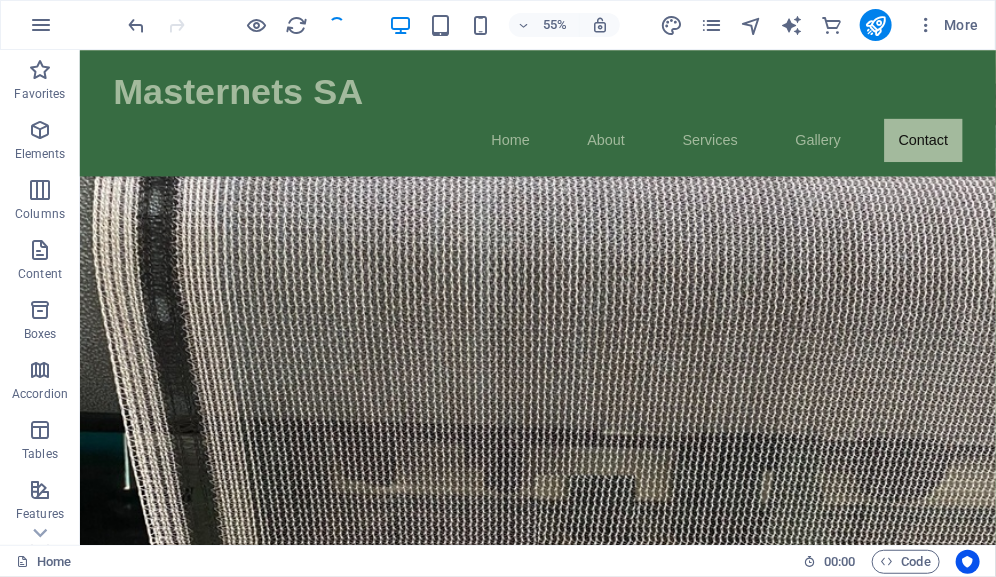 scroll, scrollTop: 4600, scrollLeft: 0, axis: vertical 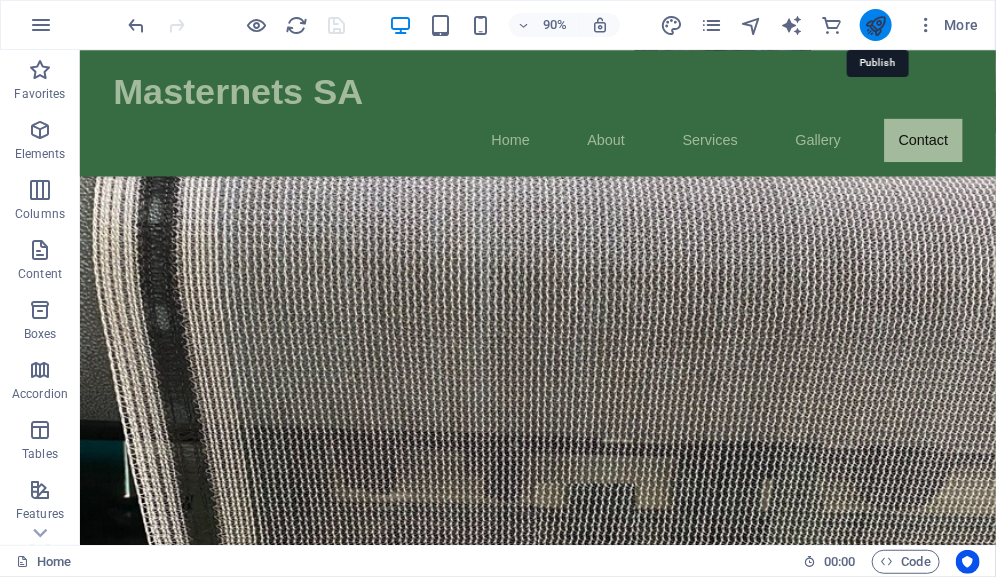 click at bounding box center (875, 25) 